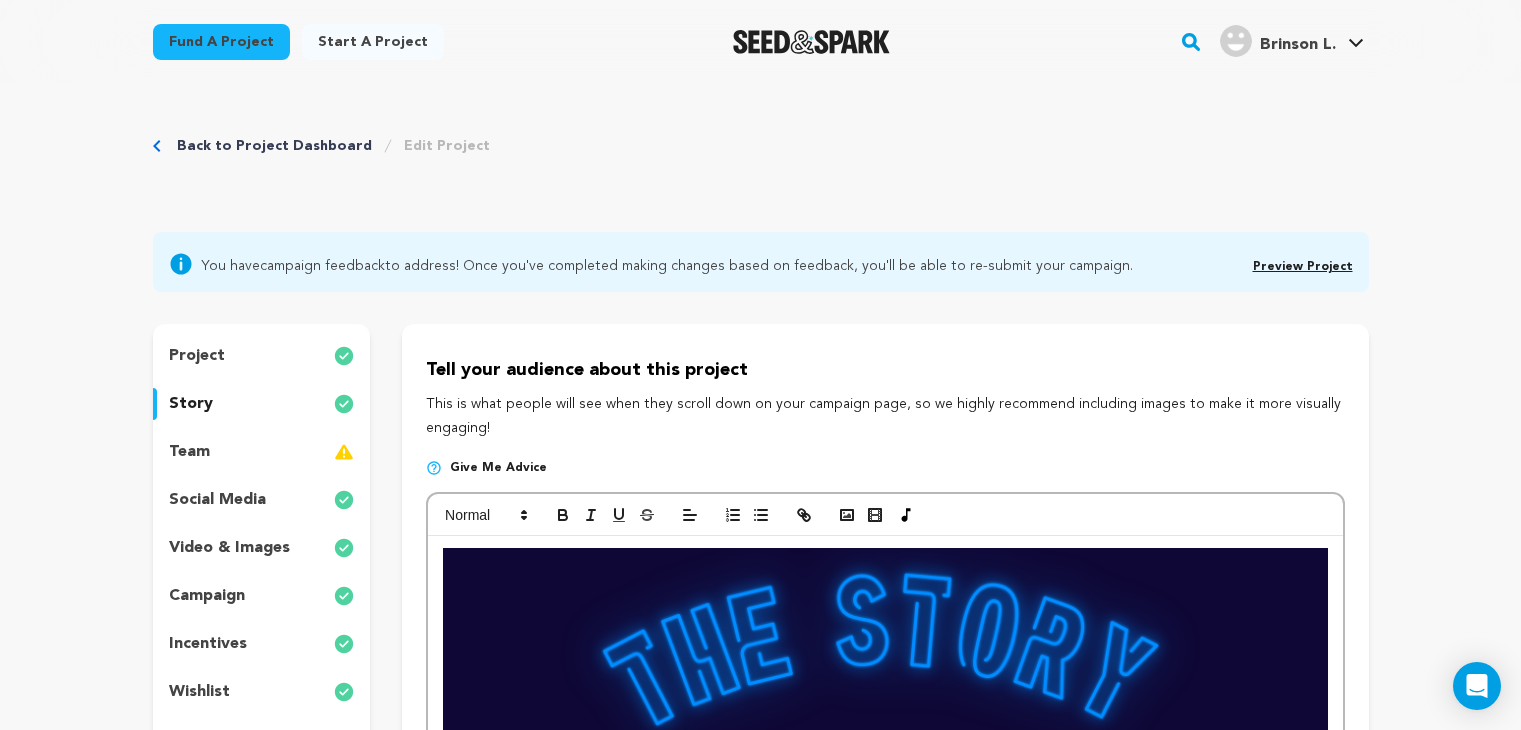scroll, scrollTop: 515, scrollLeft: 0, axis: vertical 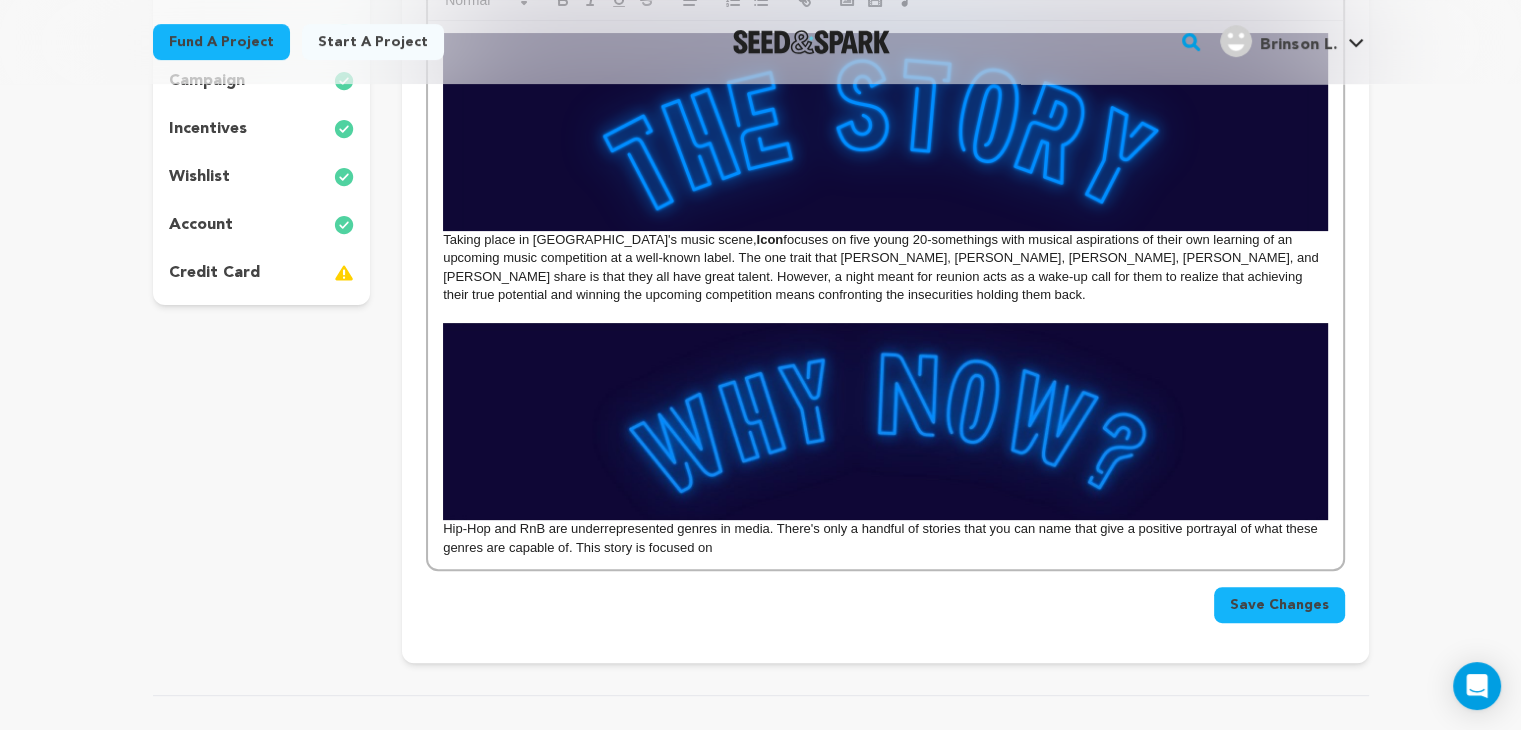 drag, startPoint x: 0, startPoint y: 0, endPoint x: 1481, endPoint y: 233, distance: 1499.2164 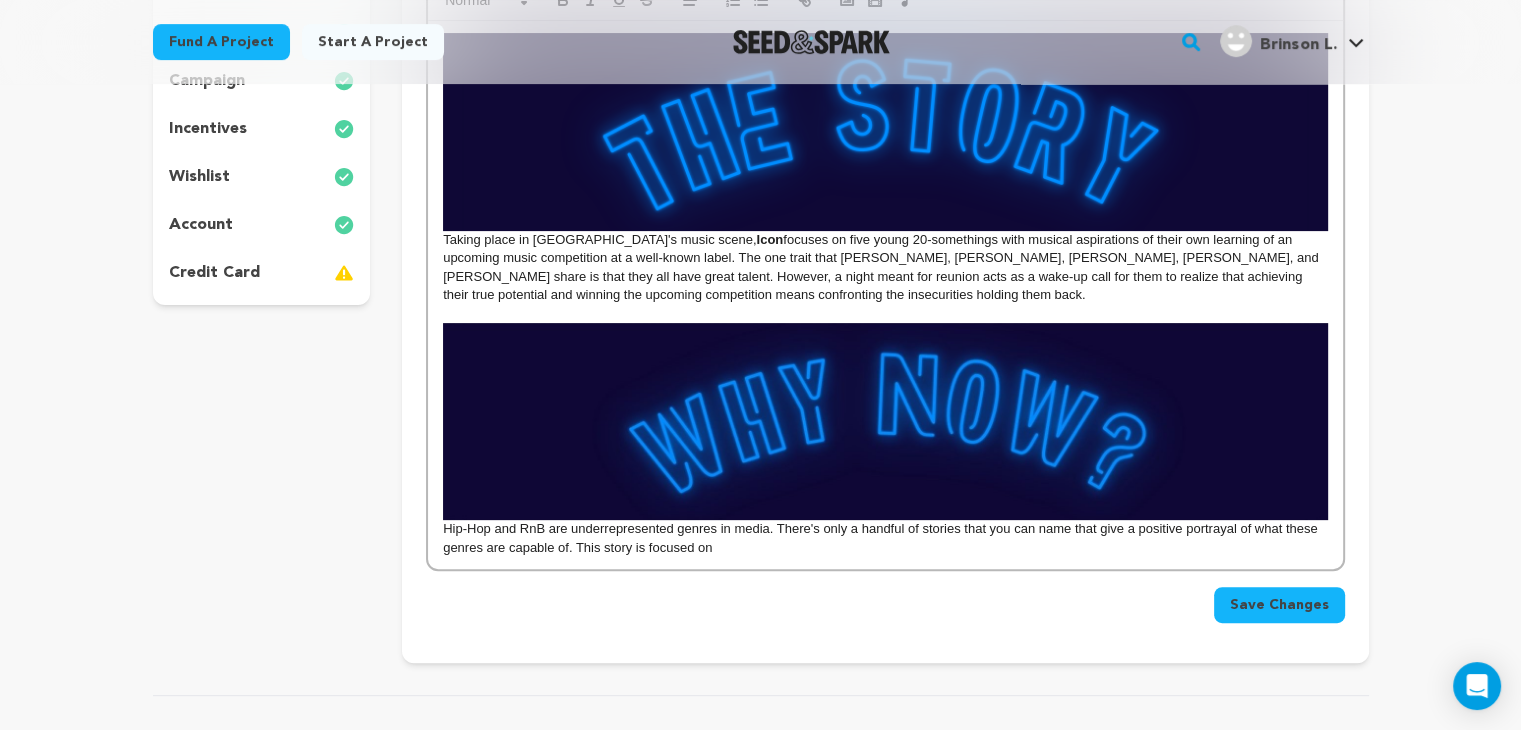 click on "Taking place in Atlanta's music scene,  Icon  focuses on five young 20-somethings with musical aspirations of their own learning of an upcoming music competition at a well-known label. The one trait that Ezra, Taj, Dawn, Gemma, and Kiana share is that they all have great talent. However, a night meant for reunion acts as a wake-up call for them to realize that achieving their true potential and winning the upcoming competition means confronting the insecurities holding them back. Hip-Hop and RnB are underrepresented genres in media. There's only a handful of stories that you can name that give a positive portrayal of what these genres are capable of. This story is focused on" at bounding box center [885, 295] 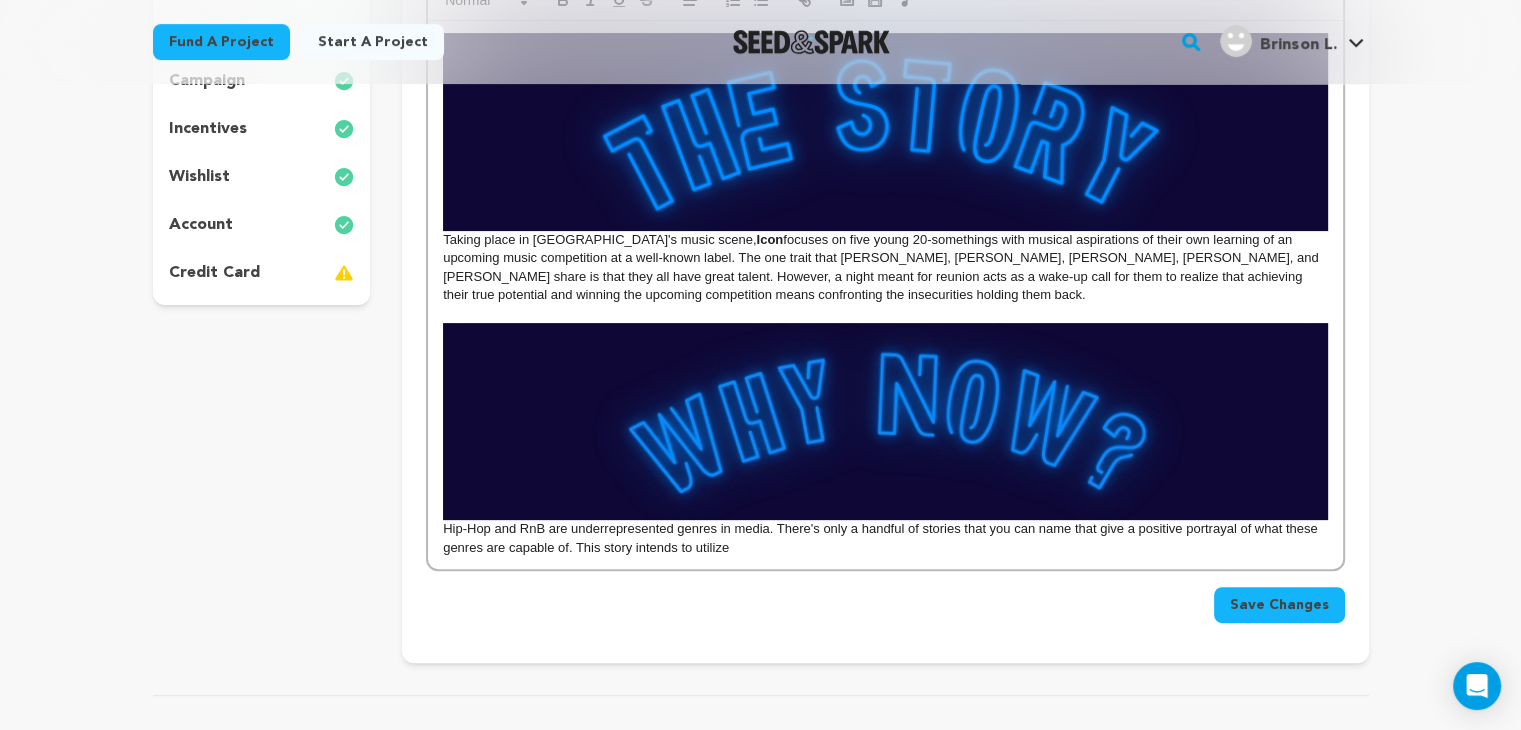 click on "Hip-Hop and RnB are underrepresented genres in media. There's only a handful of stories that you can name that give a positive portrayal of what these genres are capable of. This story intends to utilize" at bounding box center (885, 538) 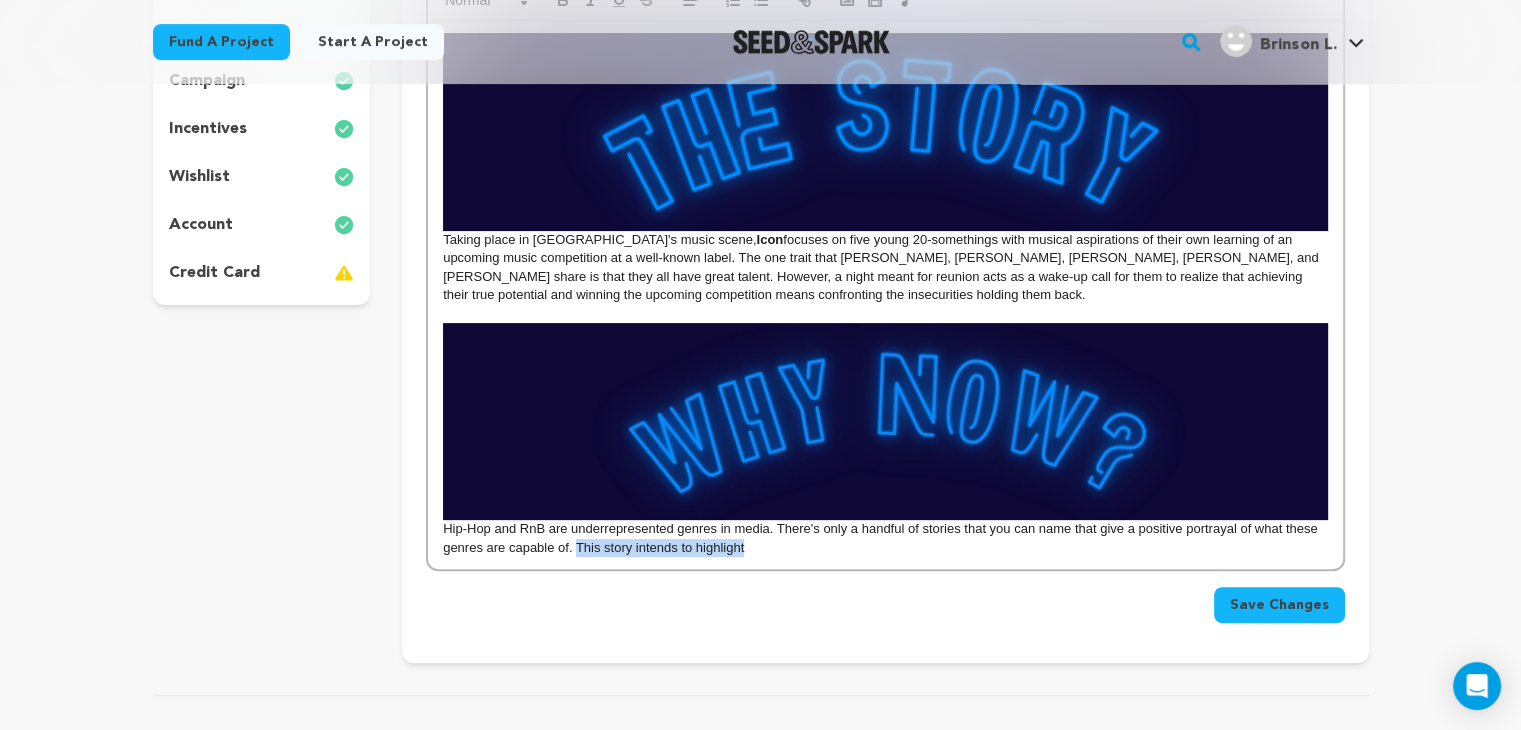 drag, startPoint x: 752, startPoint y: 545, endPoint x: 578, endPoint y: 551, distance: 174.10342 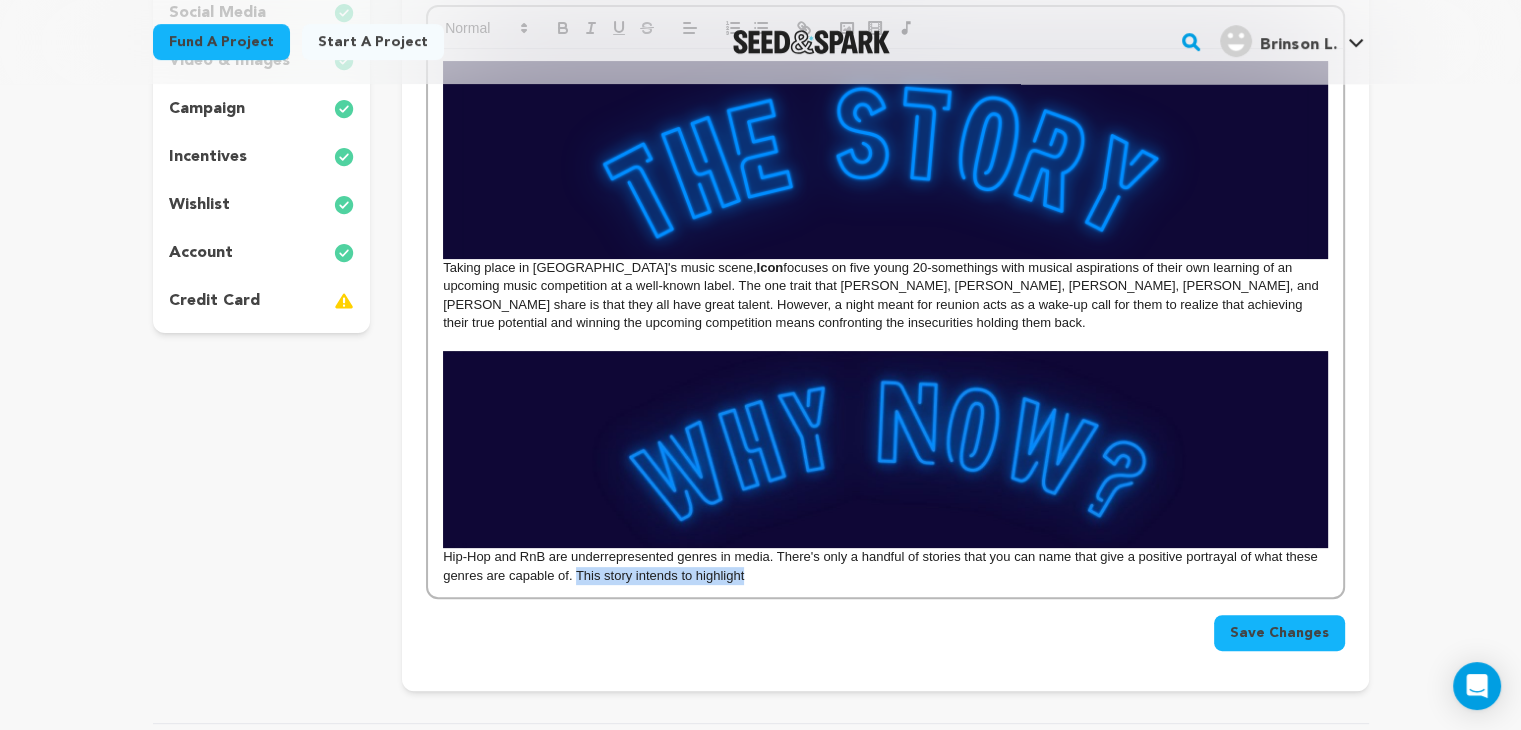 scroll, scrollTop: 488, scrollLeft: 0, axis: vertical 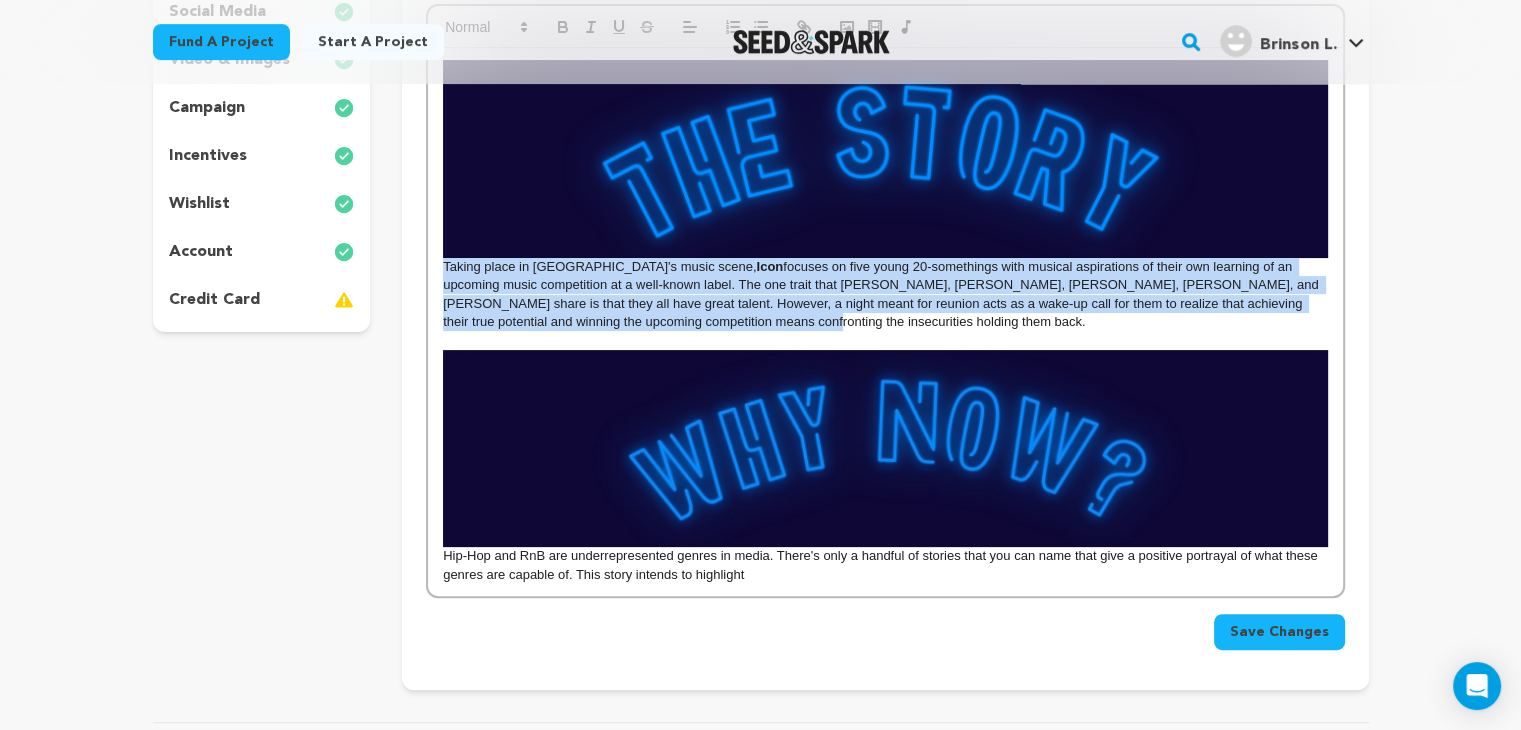drag, startPoint x: 640, startPoint y: 317, endPoint x: 436, endPoint y: 274, distance: 208.48262 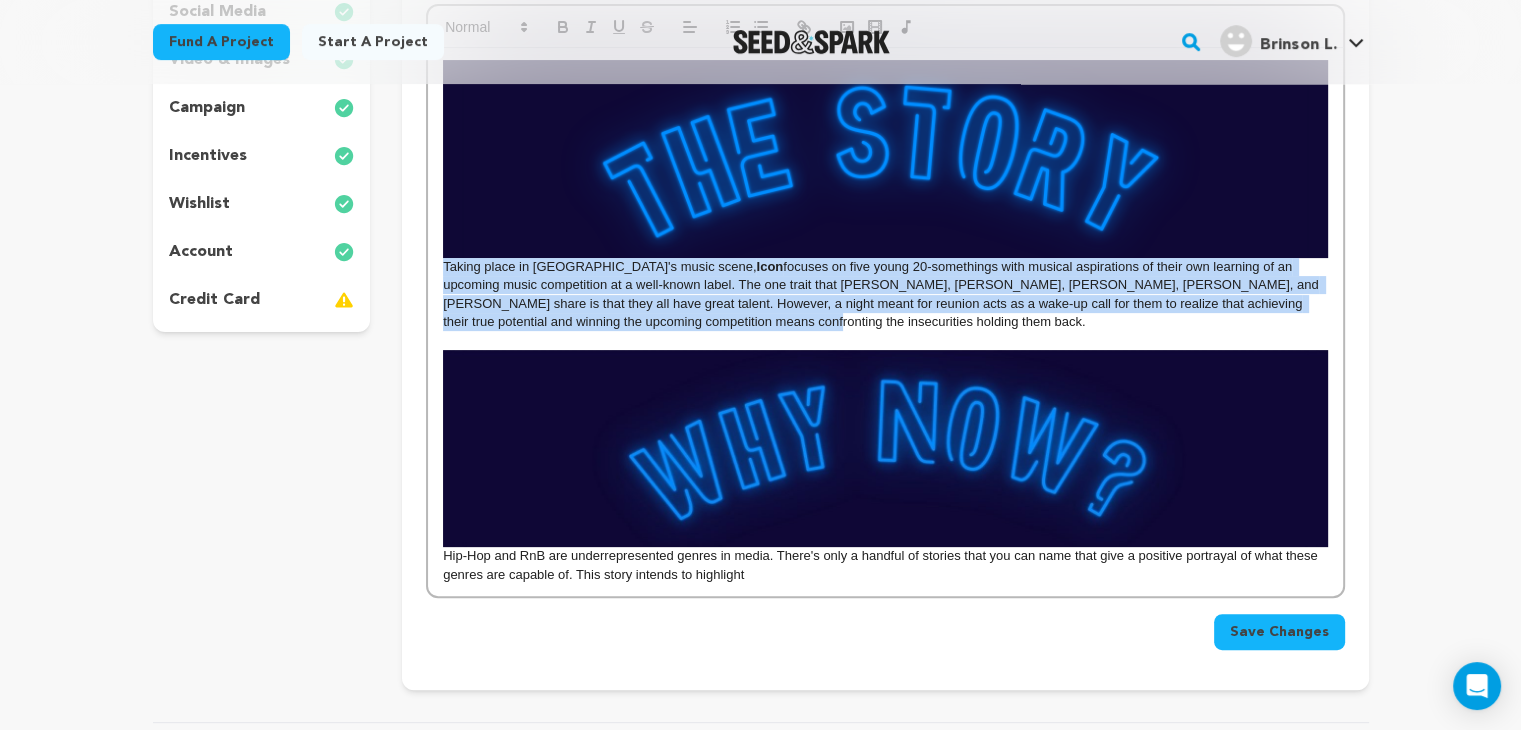 click on "Taking place in Atlanta's music scene,  Icon  focuses on five young 20-somethings with musical aspirations of their own learning of an upcoming music competition at a well-known label. The one trait that Ezra, Taj, Dawn, Gemma, and Kiana share is that they all have great talent. However, a night meant for reunion acts as a wake-up call for them to realize that achieving their true potential and winning the upcoming competition means confronting the insecurities holding them back. Hip-Hop and RnB are underrepresented genres in media. There's only a handful of stories that you can name that give a positive portrayal of what these genres are capable of. This story intends to highlight" at bounding box center (885, 322) 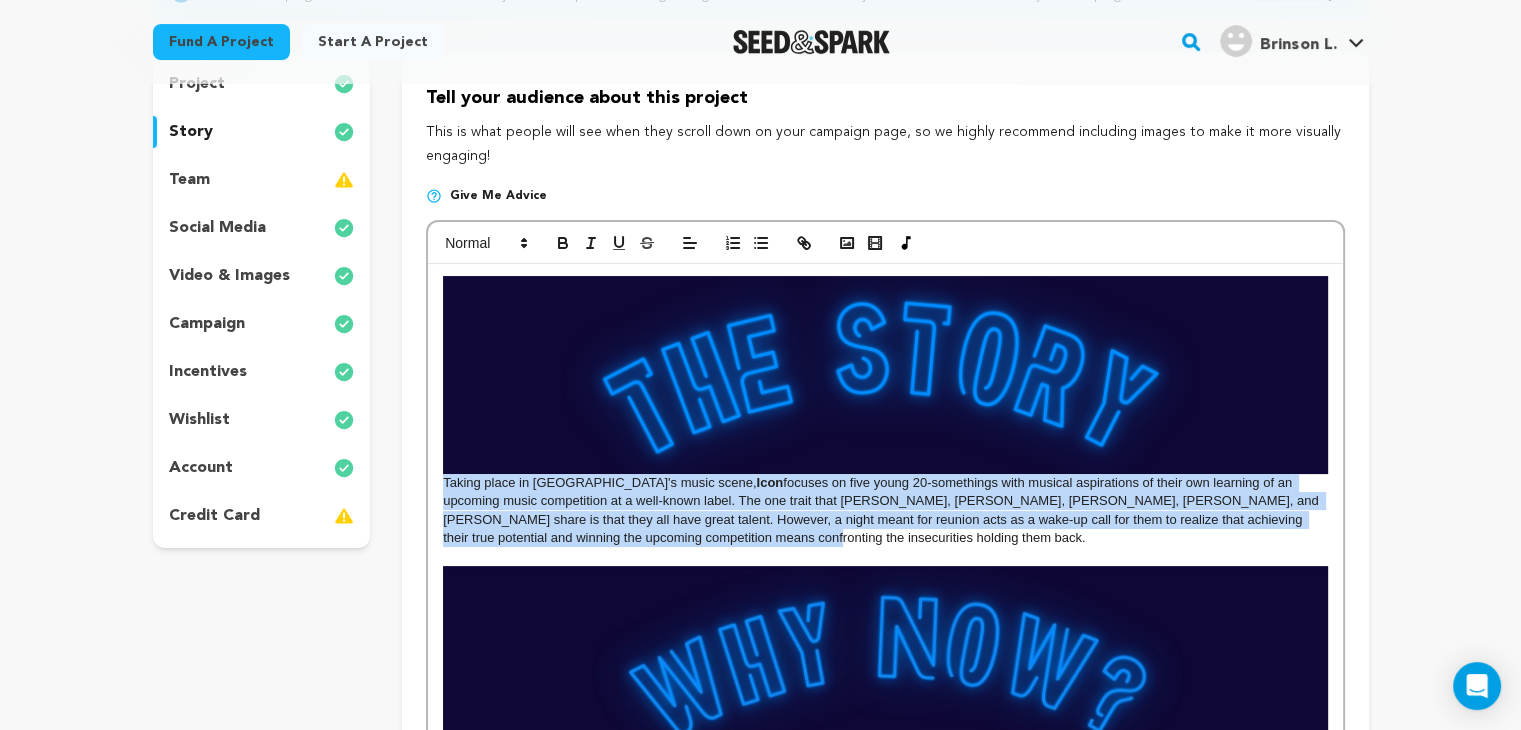 scroll, scrollTop: 242, scrollLeft: 0, axis: vertical 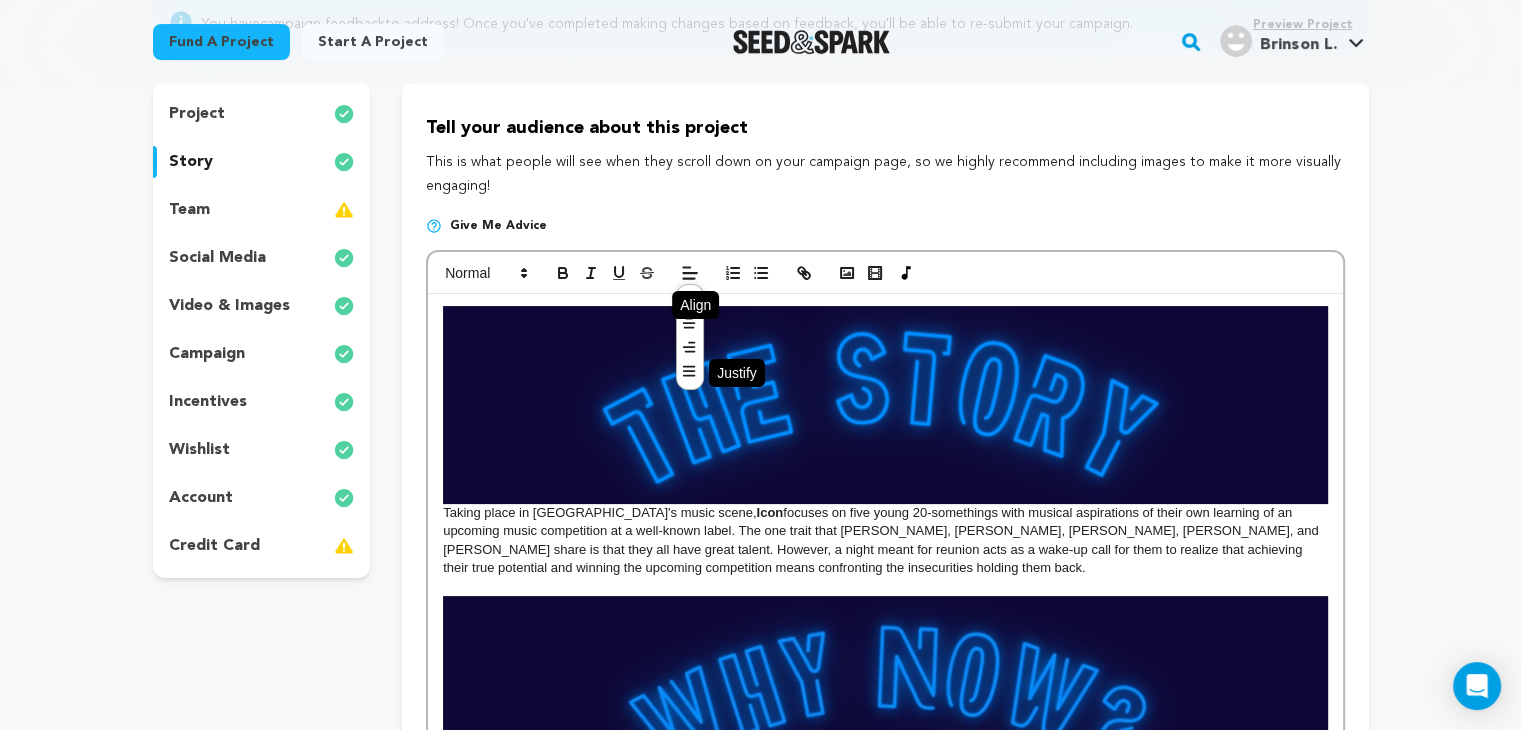 click 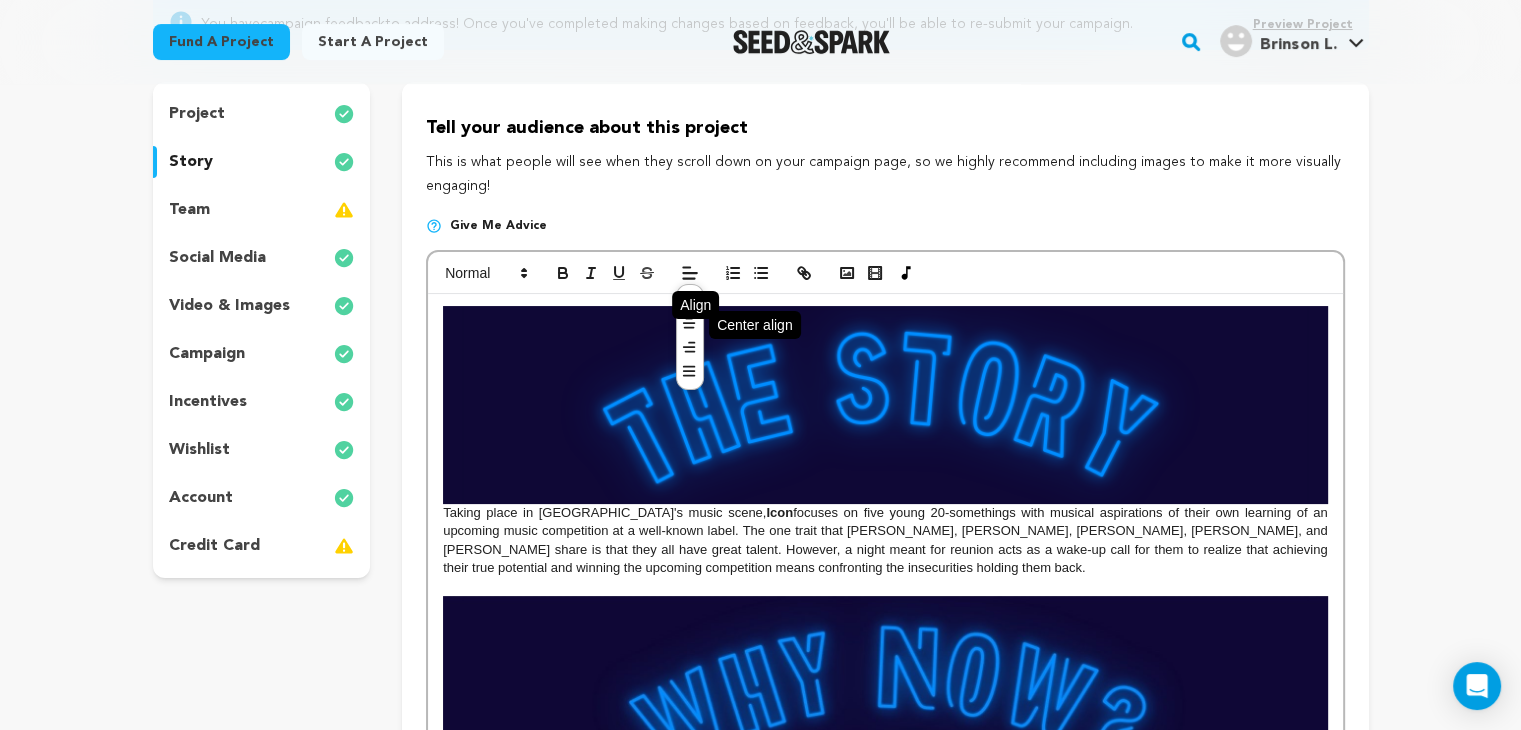 click 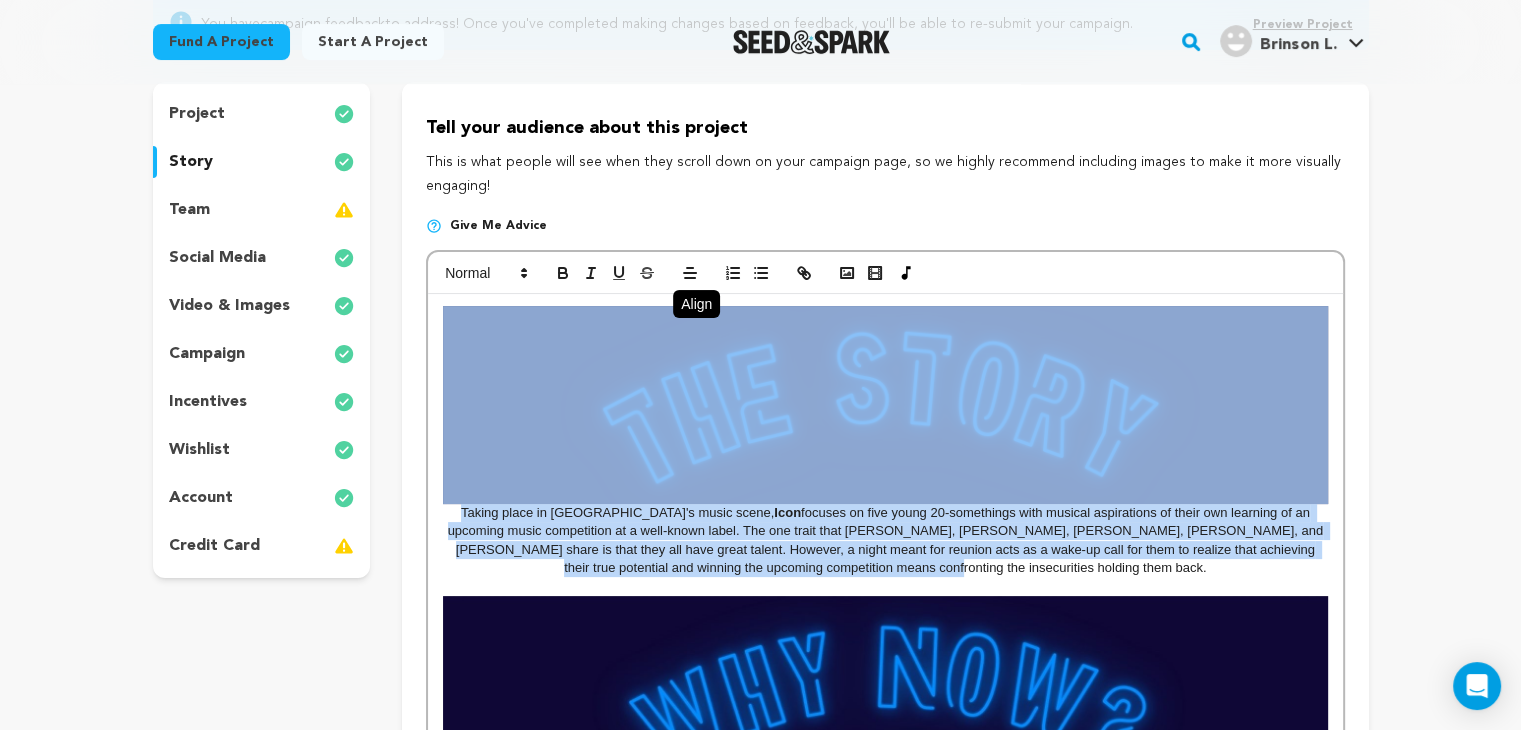 click on "Taking place in Atlanta's music scene,  Icon  focuses on five young 20-somethings with musical aspirations of their own learning of an upcoming music competition at a well-known label. The one trait that Ezra, Taj, Dawn, Gemma, and Kiana share is that they all have great talent. However, a night meant for reunion acts as a wake-up call for them to realize that achieving their true potential and winning the upcoming competition means confronting the insecurities holding them back." at bounding box center [885, 441] 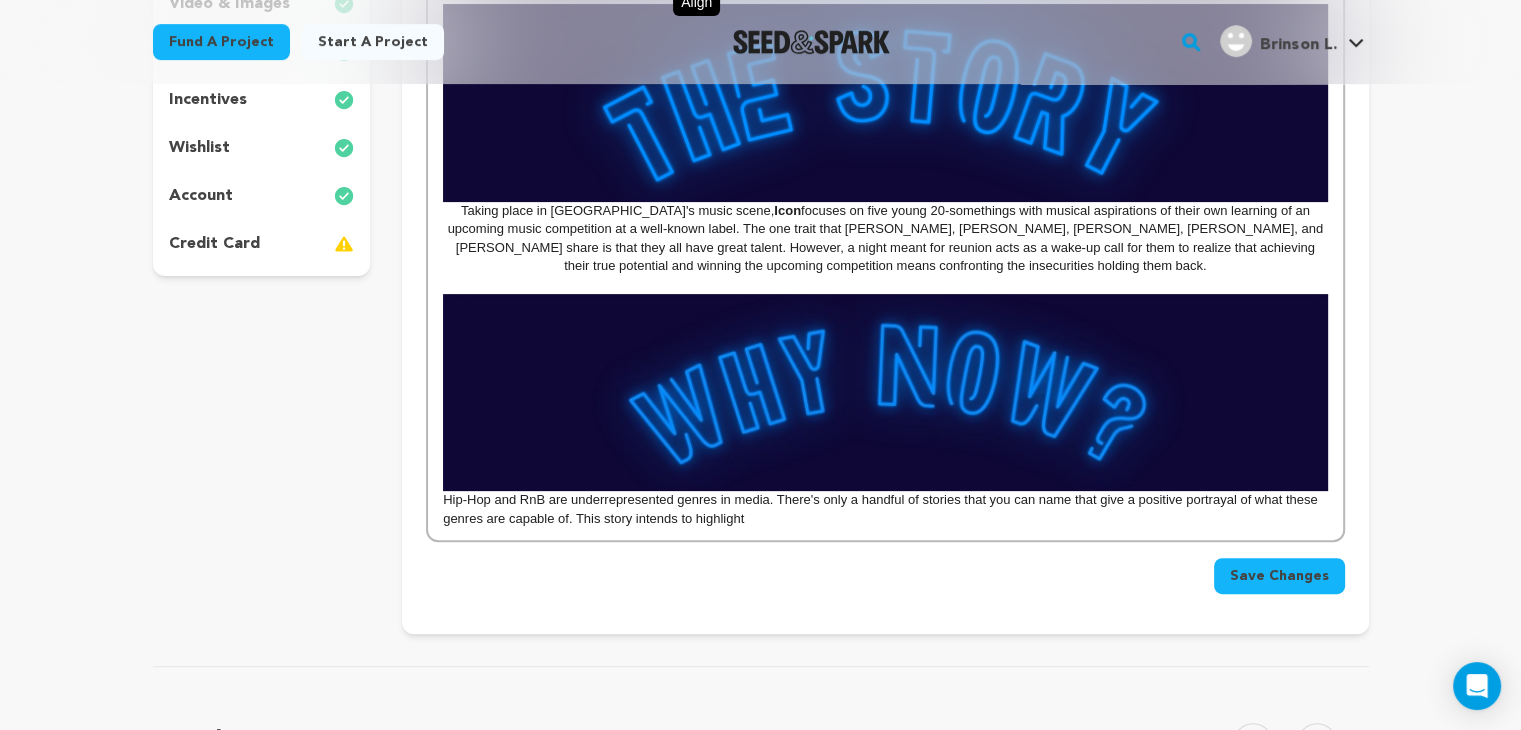 scroll, scrollTop: 546, scrollLeft: 0, axis: vertical 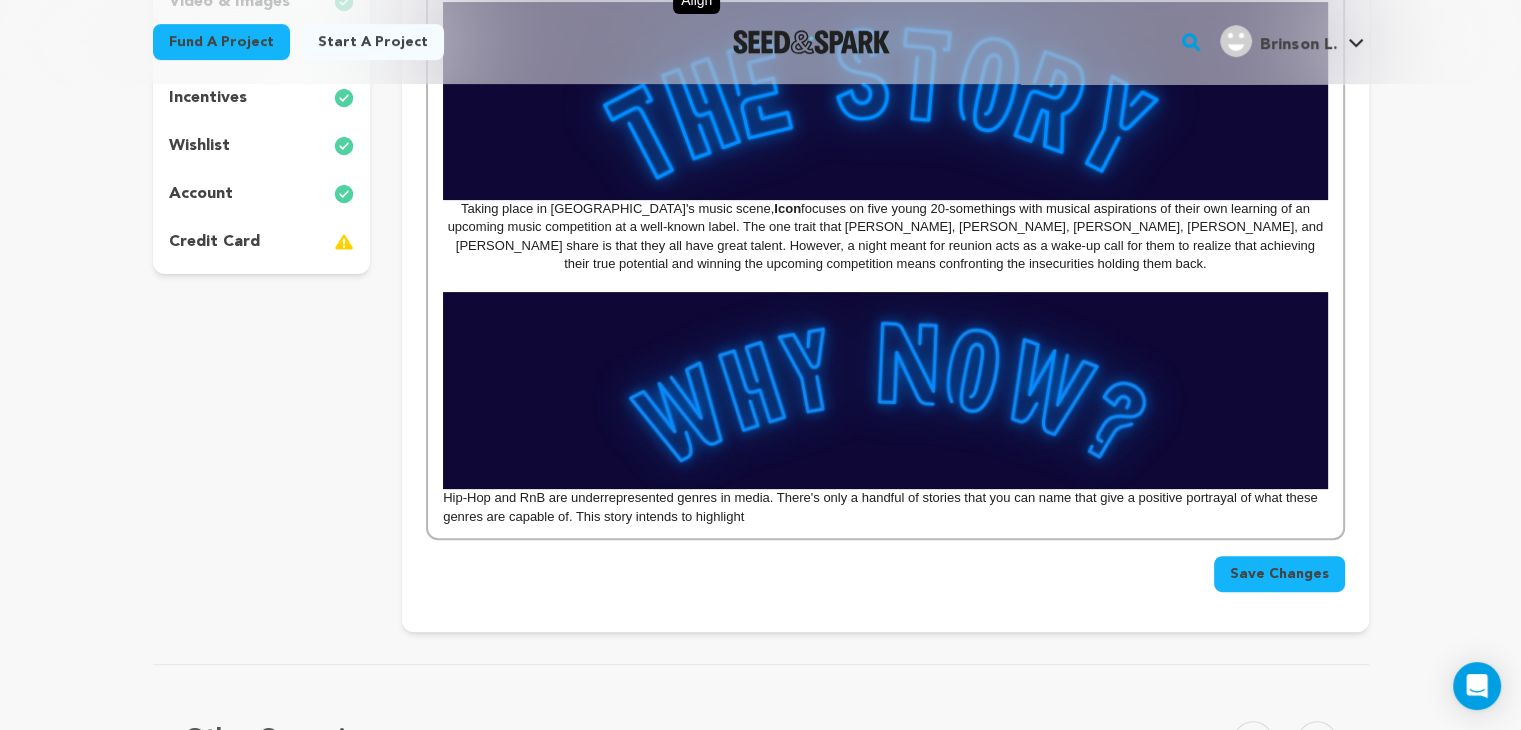 click on "Hip-Hop and RnB are underrepresented genres in media. There's only a handful of stories that you can name that give a positive portrayal of what these genres are capable of. This story intends to highlight" at bounding box center [885, 507] 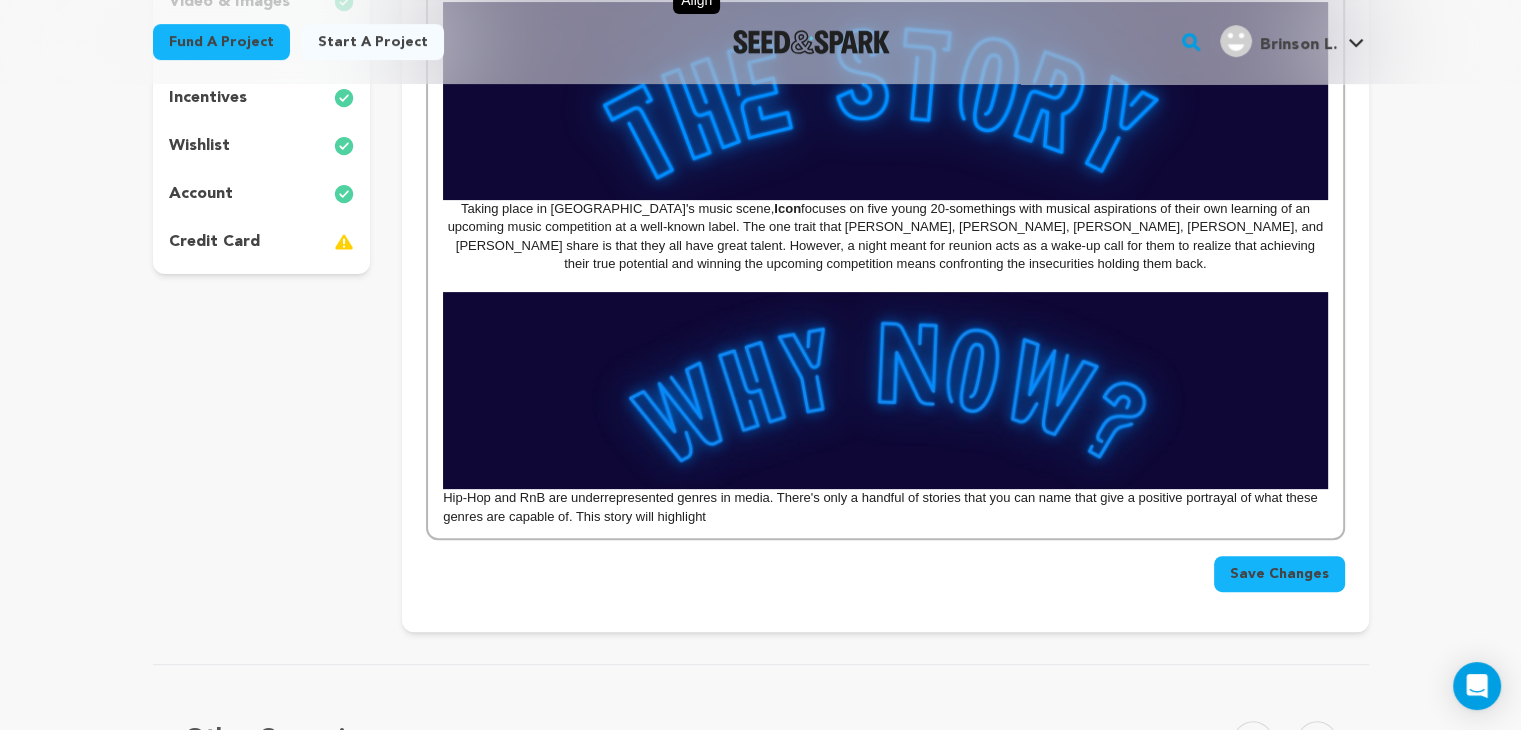 click on "Hip-Hop and RnB are underrepresented genres in media. There's only a handful of stories that you can name that give a positive portrayal of what these genres are capable of. This story will highlight" at bounding box center [885, 507] 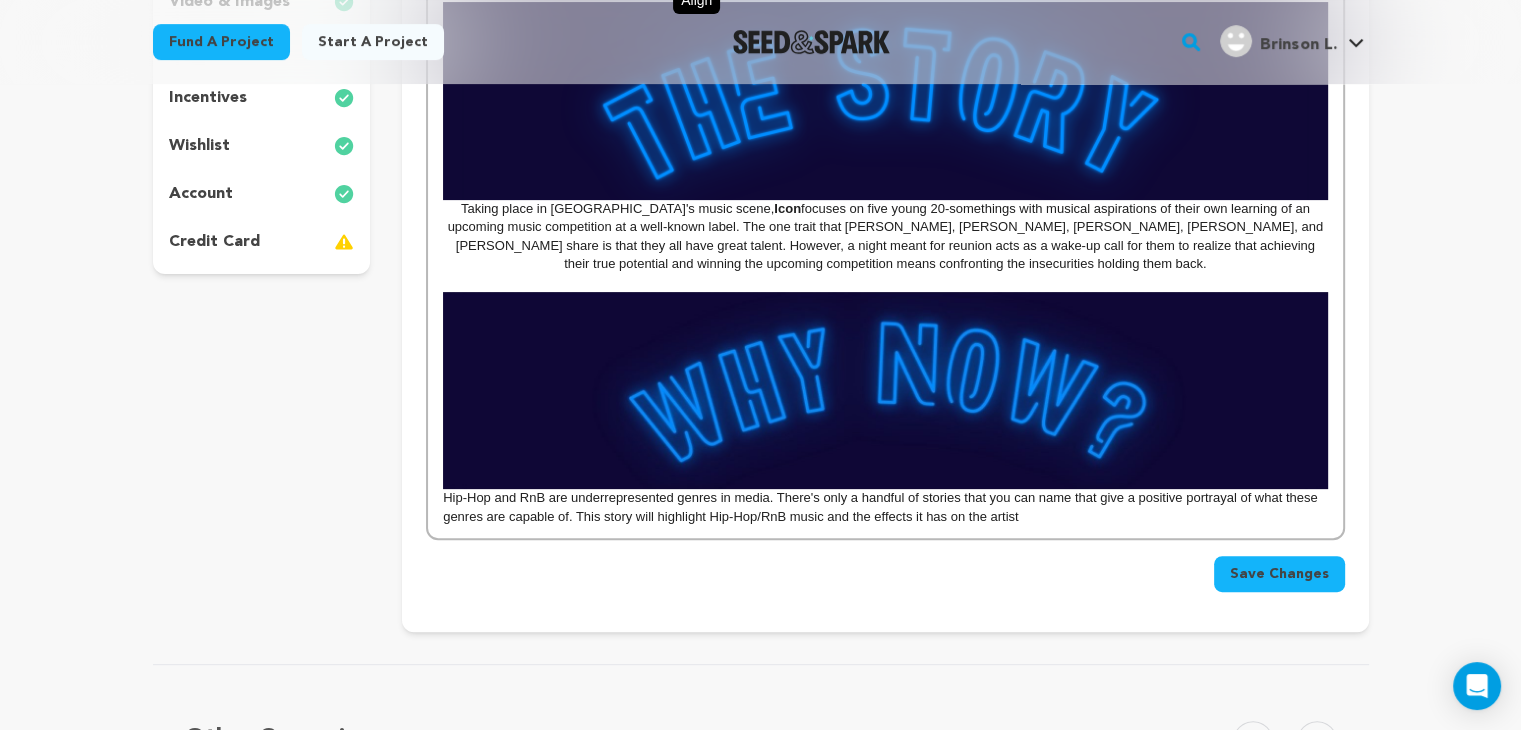 click on "Hip-Hop and RnB are underrepresented genres in media. There's only a handful of stories that you can name that give a positive portrayal of what these genres are capable of. This story will highlight Hip-Hop/RnB music and the effects it has on the artist" at bounding box center [885, 507] 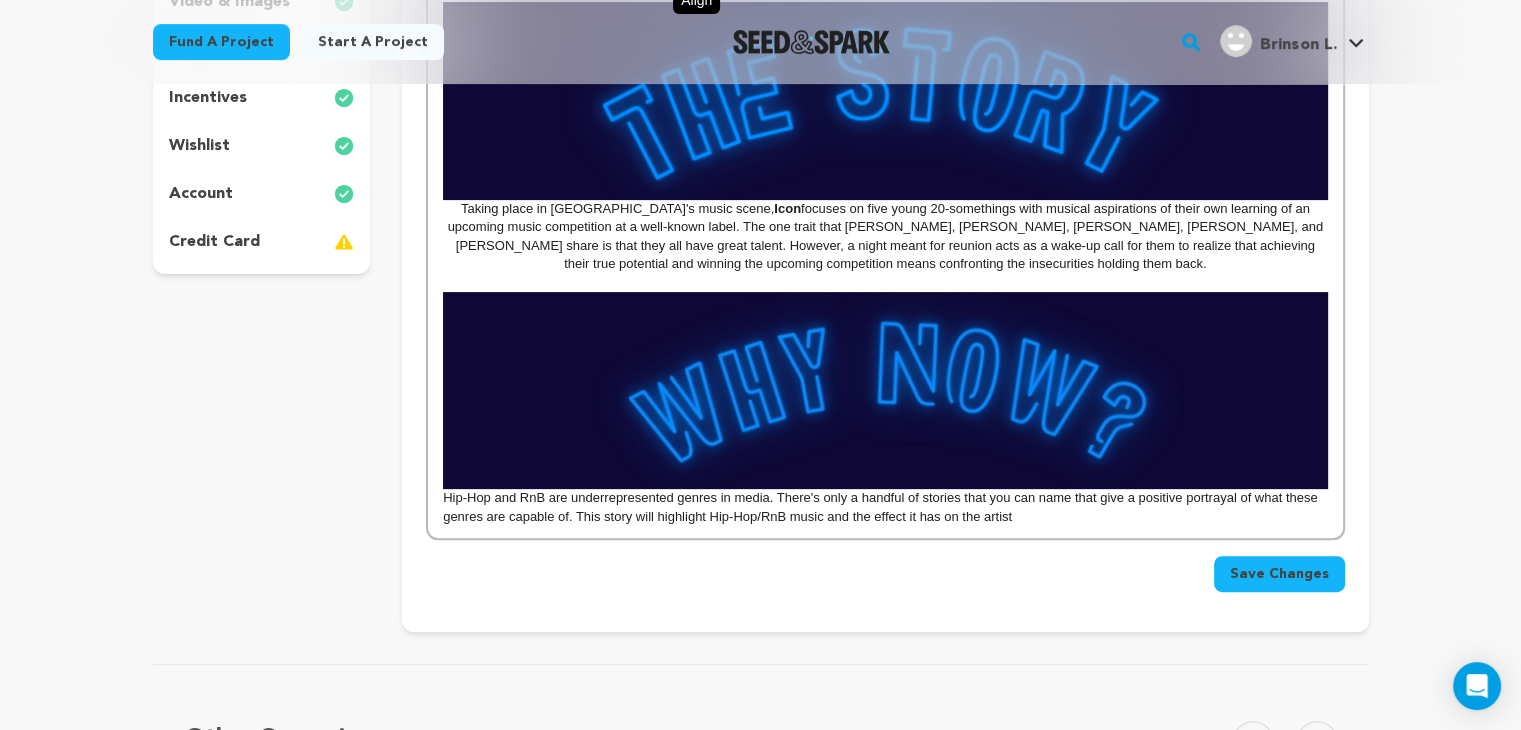 click on "Hip-Hop and RnB are underrepresented genres in media. There's only a handful of stories that you can name that give a positive portrayal of what these genres are capable of. This story will highlight Hip-Hop/RnB music and the effect it has on the artist" at bounding box center (885, 507) 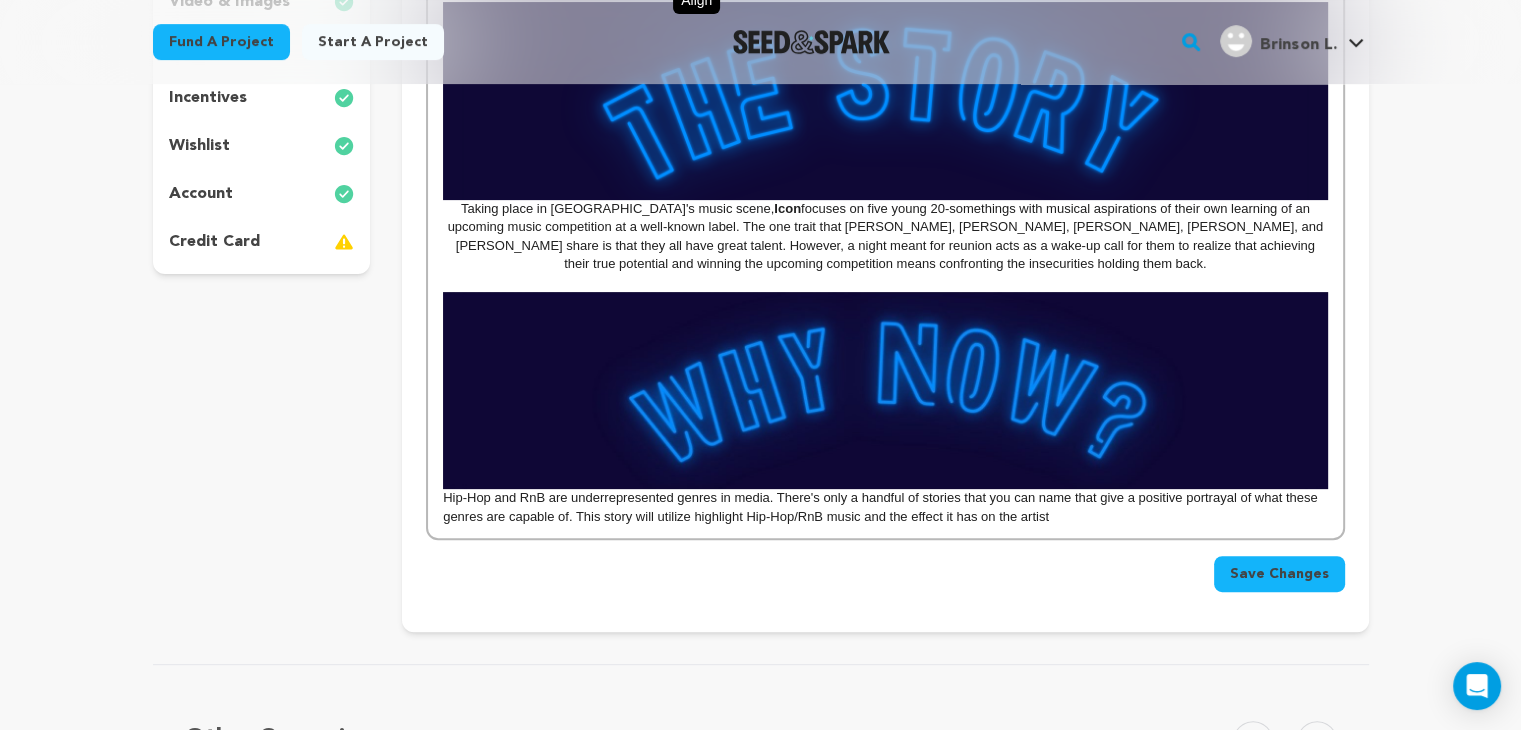 click on "Hip-Hop and RnB are underrepresented genres in media. There's only a handful of stories that you can name that give a positive portrayal of what these genres are capable of. This story will utilize highlight Hip-Hop/RnB music and the effect it has on the artist" at bounding box center (885, 507) 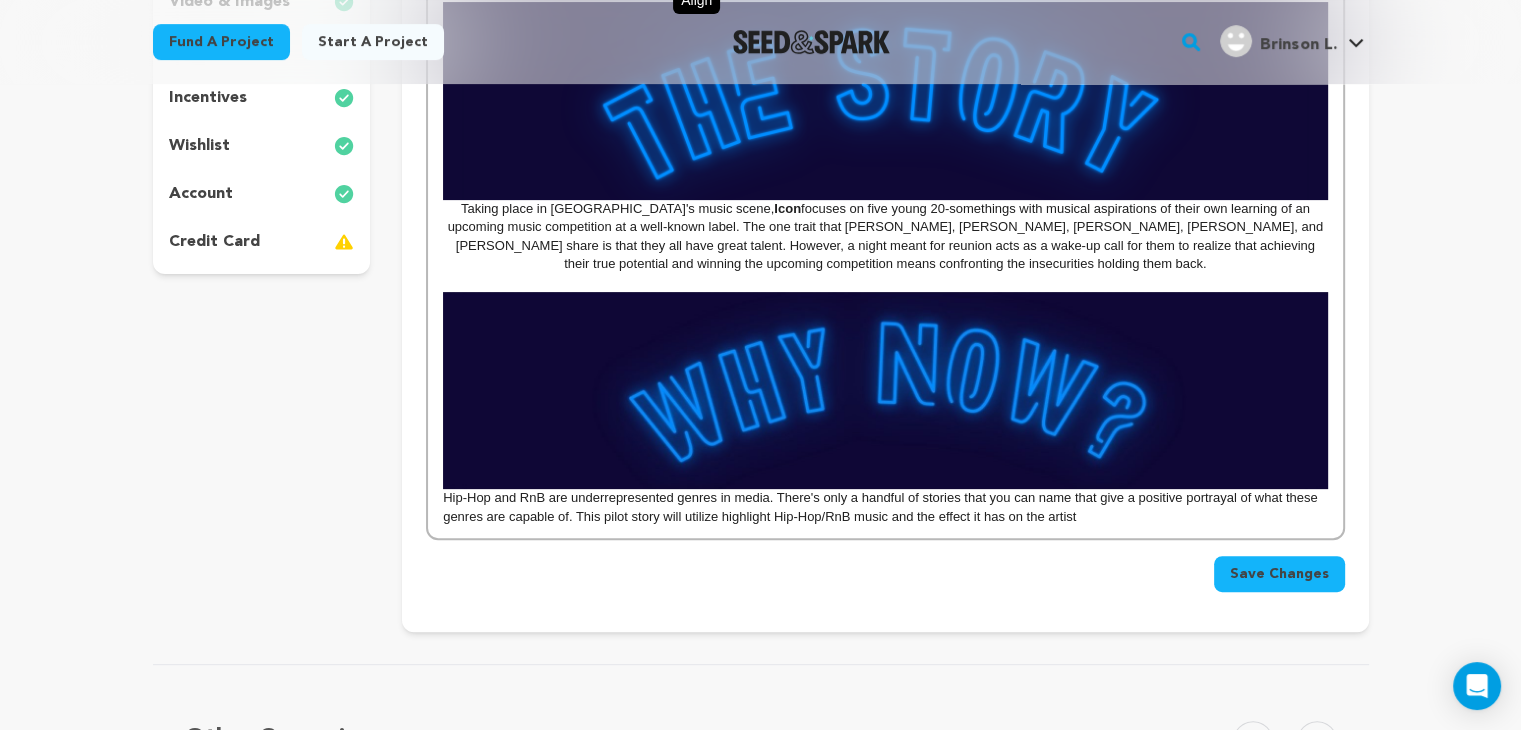 click on "Hip-Hop and RnB are underrepresented genres in media. There's only a handful of stories that you can name that give a positive portrayal of what these genres are capable of. This pilot story will utilize highlight Hip-Hop/RnB music and the effect it has on the artist" at bounding box center (885, 507) 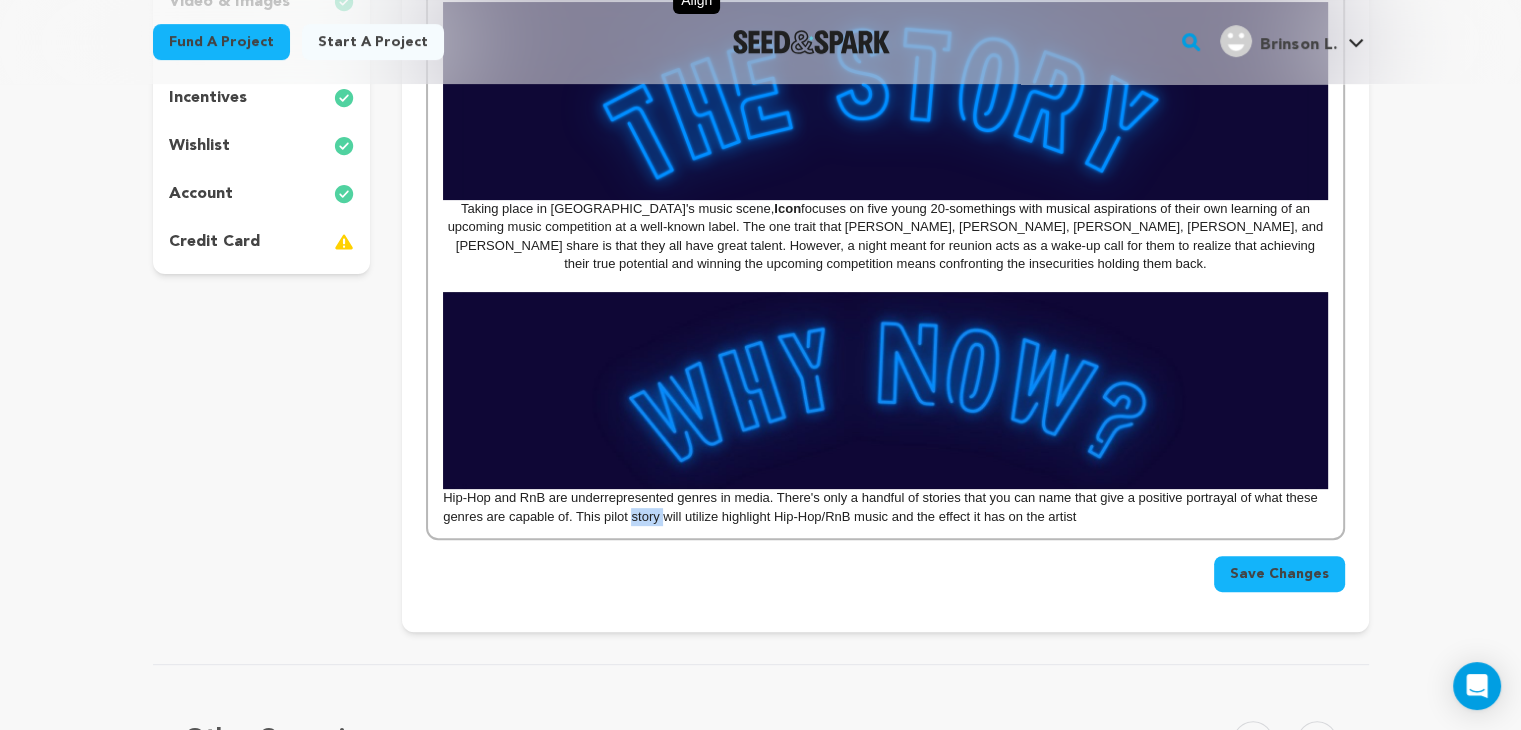click on "Hip-Hop and RnB are underrepresented genres in media. There's only a handful of stories that you can name that give a positive portrayal of what these genres are capable of. This pilot story will utilize highlight Hip-Hop/RnB music and the effect it has on the artist" at bounding box center (885, 507) 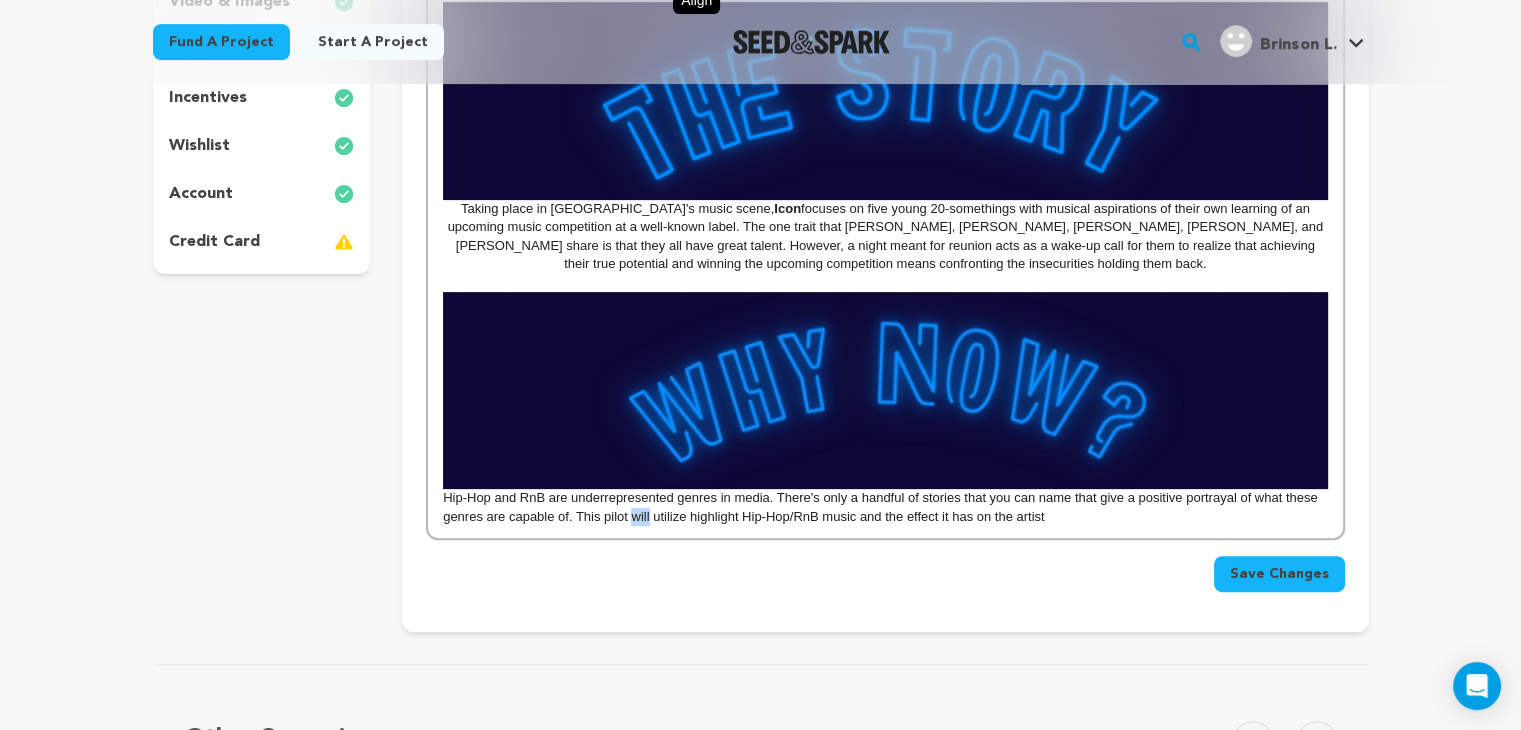 drag, startPoint x: 629, startPoint y: 513, endPoint x: 650, endPoint y: 515, distance: 21.095022 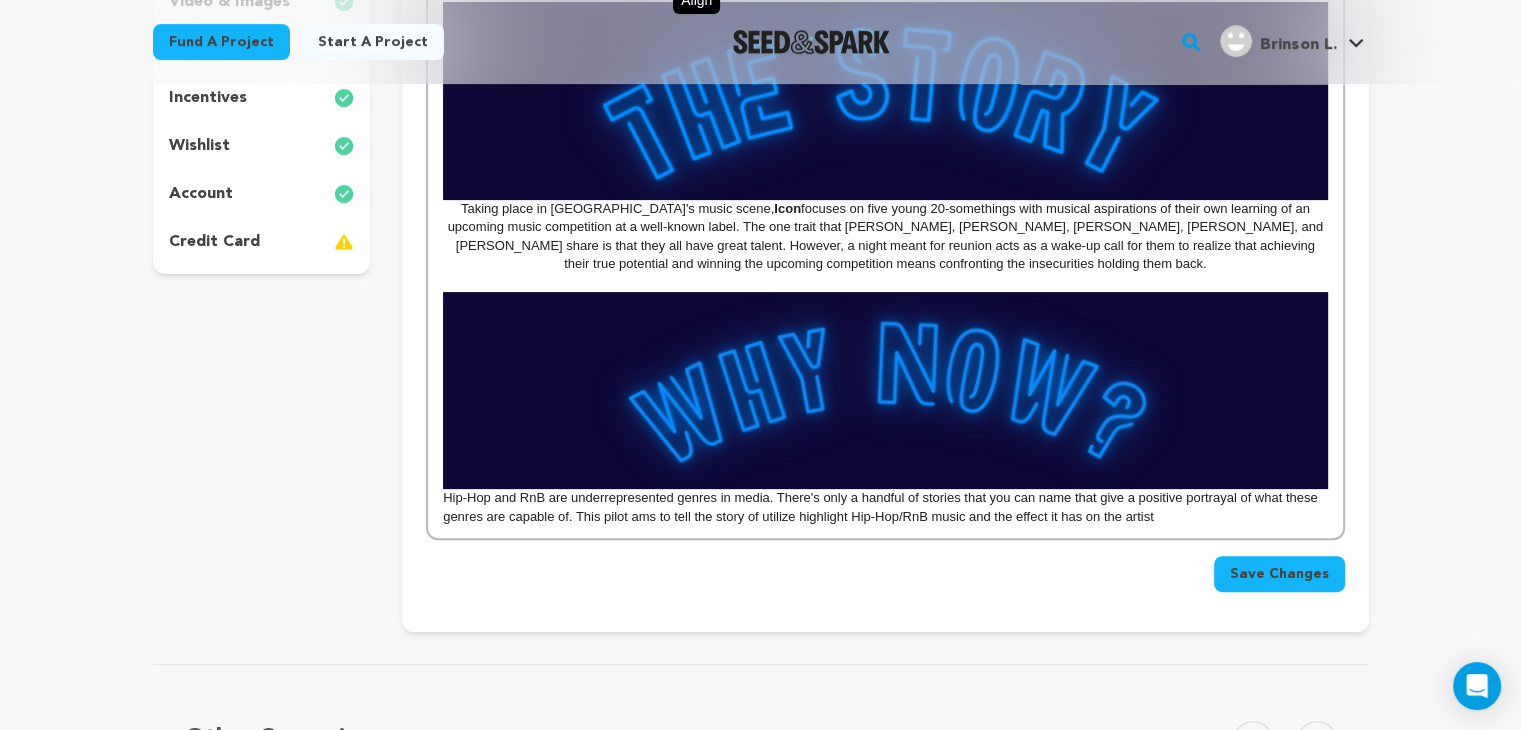click on "Hip-Hop and RnB are underrepresented genres in media. There's only a handful of stories that you can name that give a positive portrayal of what these genres are capable of. This pilot ams to tell the story of utilize highlight Hip-Hop/RnB music and the effect it has on the artist" at bounding box center [885, 507] 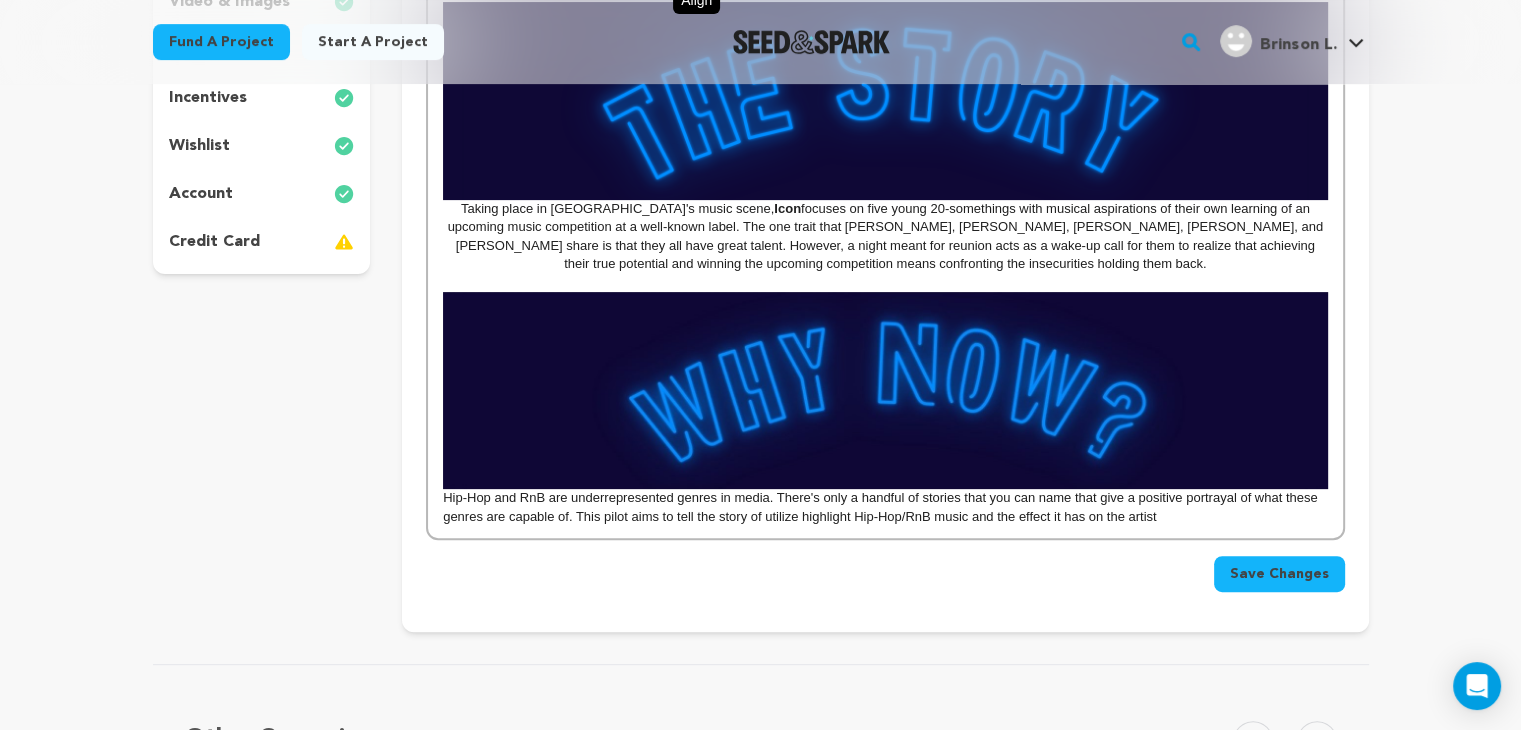 click on "Hip-Hop and RnB are underrepresented genres in media. There's only a handful of stories that you can name that give a positive portrayal of what these genres are capable of. This pilot aims to tell the story of utilize highlight Hip-Hop/RnB music and the effect it has on the artist" at bounding box center (885, 507) 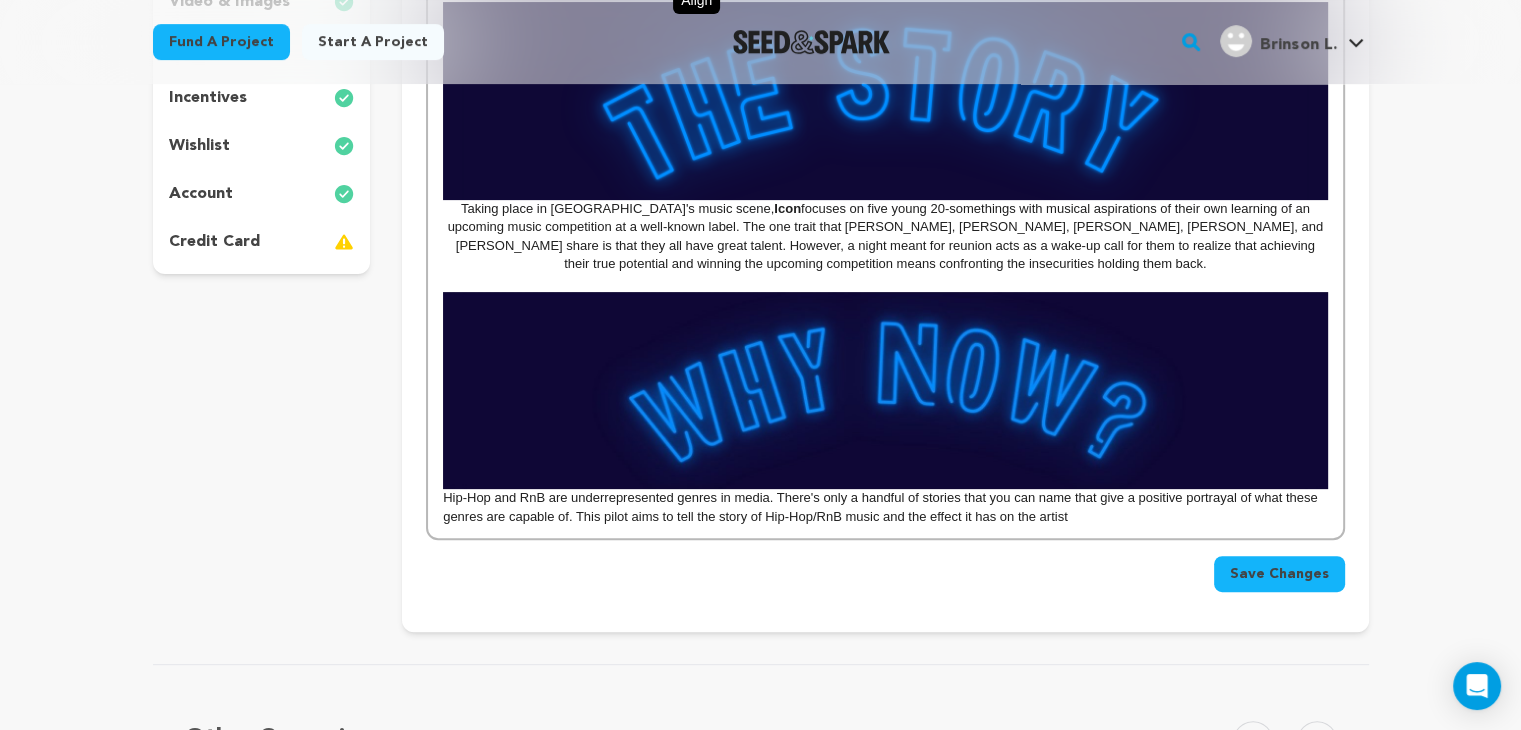 click on "Taking place in Atlanta's music scene,  Icon  focuses on five young 20-somethings with musical aspirations of their own learning of an upcoming music competition at a well-known label. The one trait that Ezra, Taj, Dawn, Gemma, and Kiana share is that they all have great talent. However, a night meant for reunion acts as a wake-up call for them to realize that achieving their true potential and winning the upcoming competition means confronting the insecurities holding them back. Hip-Hop and RnB are underrepresented genres in media. There's only a handful of stories that you can name that give a positive portrayal of what these genres are capable of. This pilot aims to tell the story of Hip-Hop/RnB music and the effect it has on the artist" at bounding box center (885, 264) 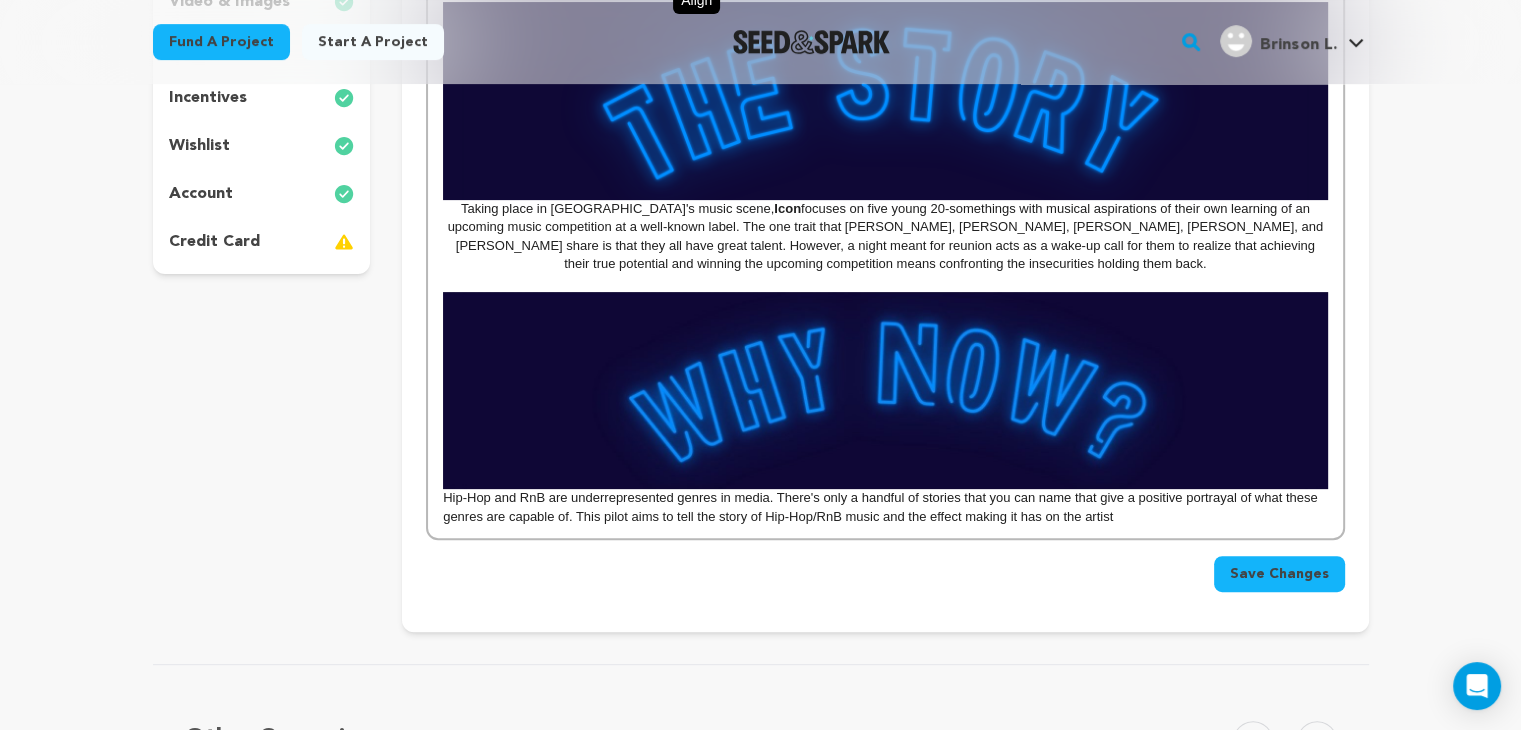 click on "Taking place in Atlanta's music scene,  Icon  focuses on five young 20-somethings with musical aspirations of their own learning of an upcoming music competition at a well-known label. The one trait that Ezra, Taj, Dawn, Gemma, and Kiana share is that they all have great talent. However, a night meant for reunion acts as a wake-up call for them to realize that achieving their true potential and winning the upcoming competition means confronting the insecurities holding them back. Hip-Hop and RnB are underrepresented genres in media. There's only a handful of stories that you can name that give a positive portrayal of what these genres are capable of. This pilot aims to tell the story of Hip-Hop/RnB music and the effect making it has on the artist" at bounding box center (885, 264) 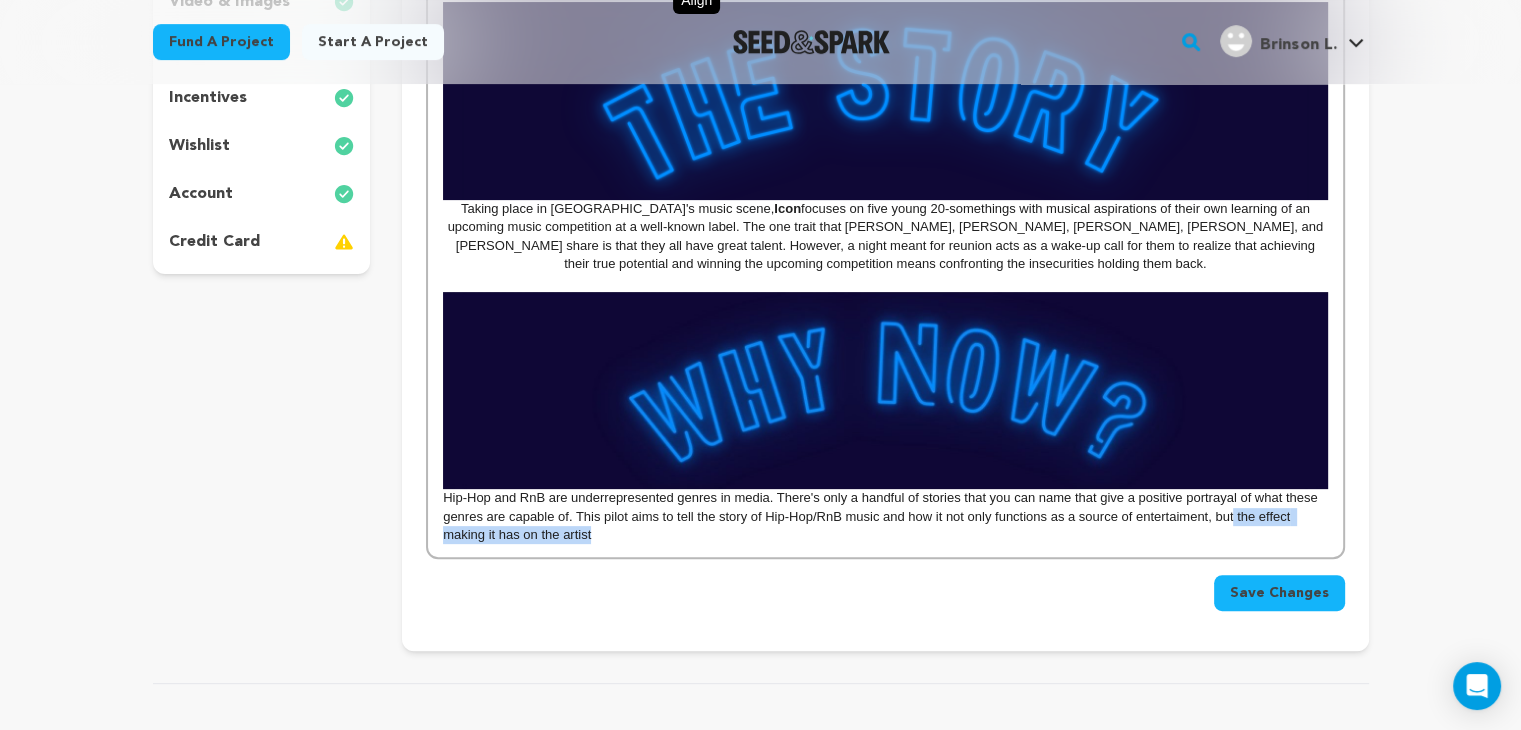 drag, startPoint x: 613, startPoint y: 538, endPoint x: 1232, endPoint y: 517, distance: 619.35614 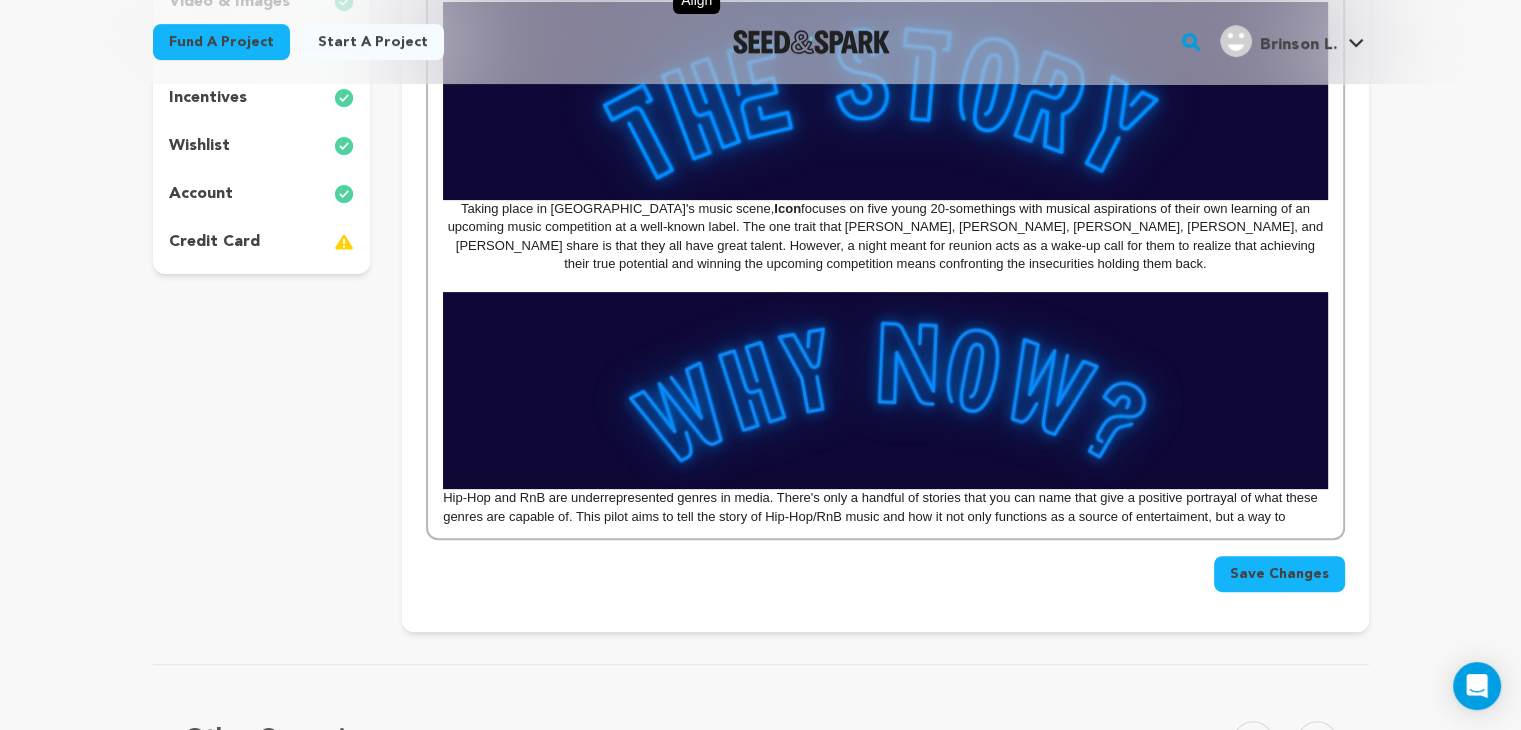 click on "Hip-Hop and RnB are underrepresented genres in media. There's only a handful of stories that you can name that give a positive portrayal of what these genres are capable of. This pilot aims to tell the story of Hip-Hop/RnB music and how it not only functions as a source of entertaiment, but a way to" at bounding box center (885, 507) 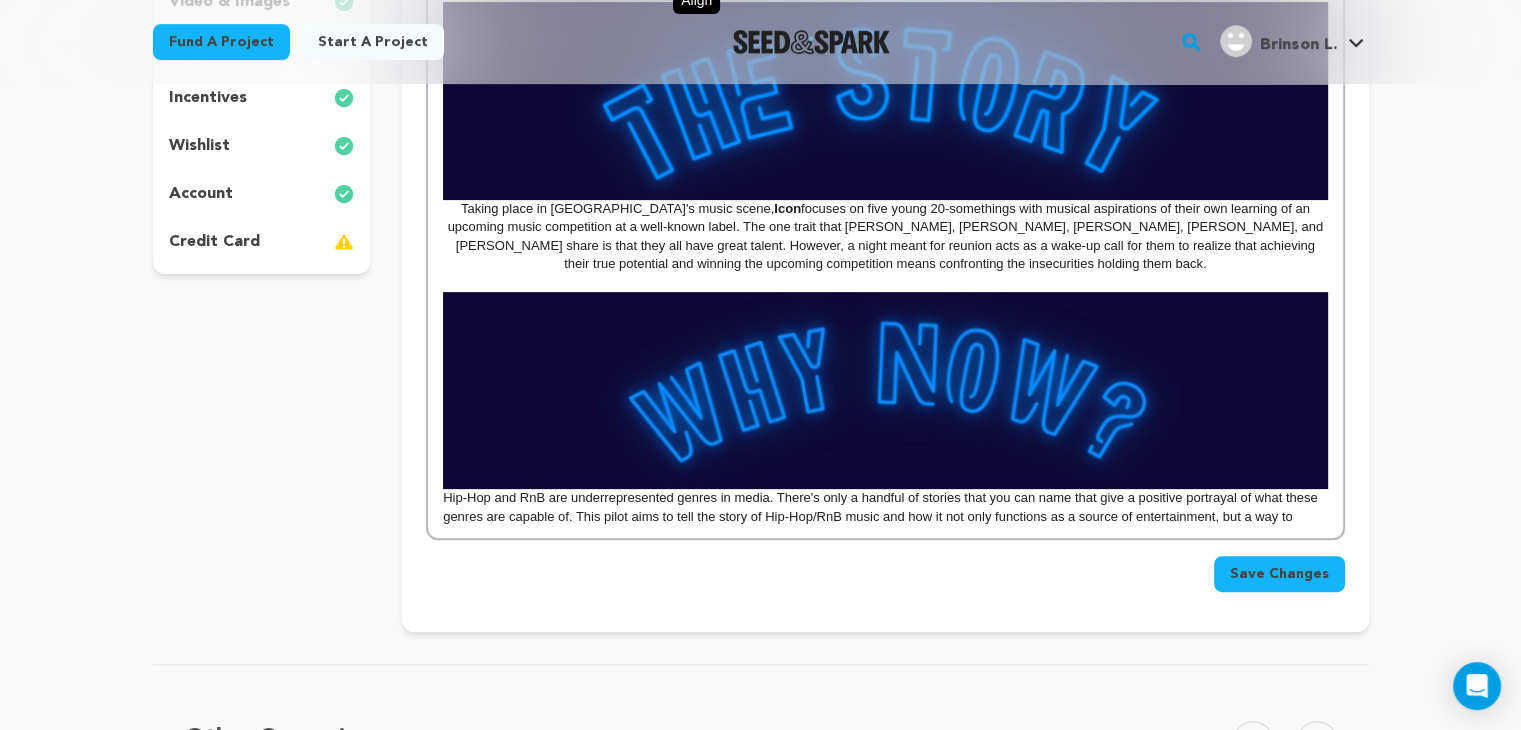click on "Hip-Hop and RnB are underrepresented genres in media. There's only a handful of stories that you can name that give a positive portrayal of what these genres are capable of. This pilot aims to tell the story of Hip-Hop/RnB music and how it not only functions as a source of entertainment, but a way to" at bounding box center [885, 507] 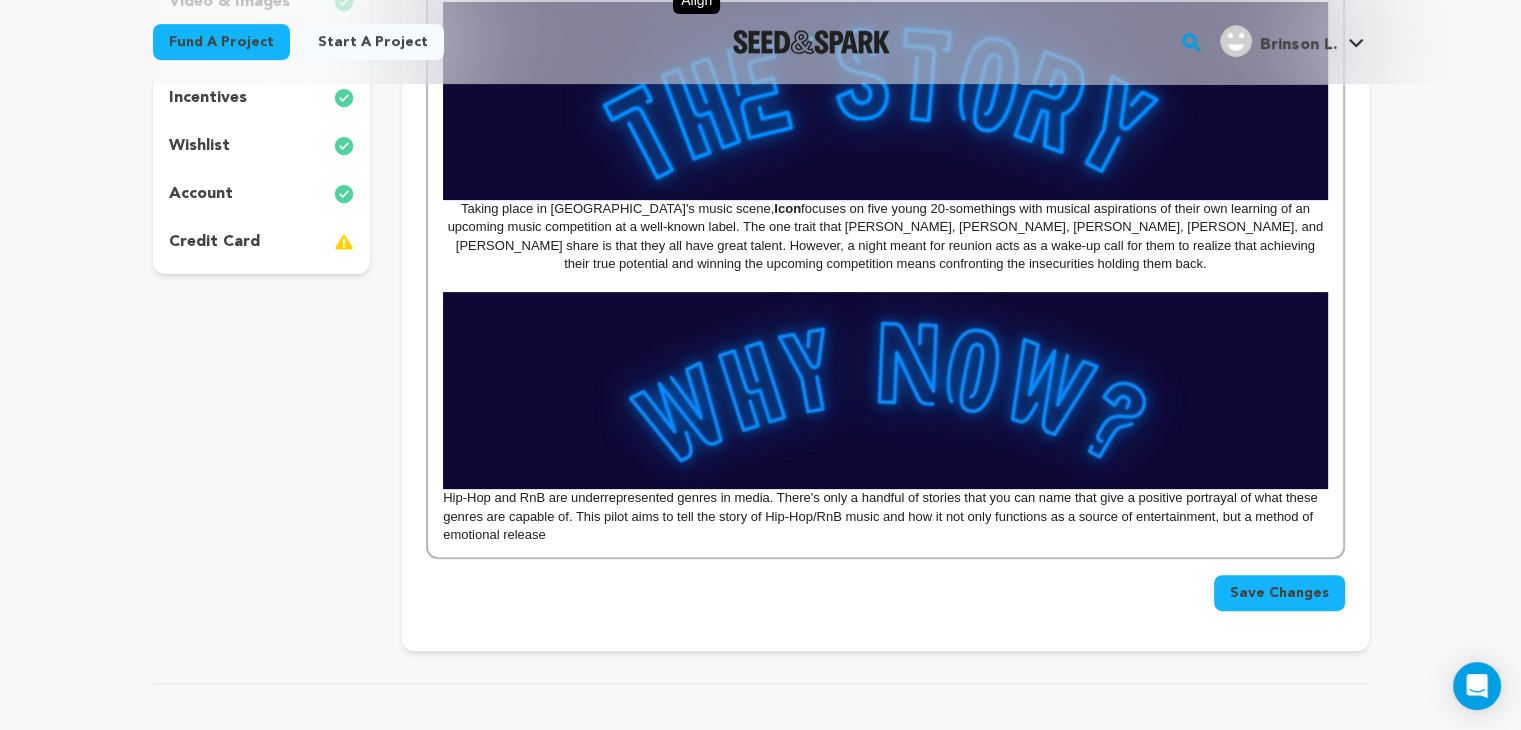 click on "Hip-Hop and RnB are underrepresented genres in media. There's only a handful of stories that you can name that give a positive portrayal of what these genres are capable of. This pilot aims to tell the story of Hip-Hop/RnB music and how it not only functions as a source of entertainment, but a method of emotional release" at bounding box center [885, 516] 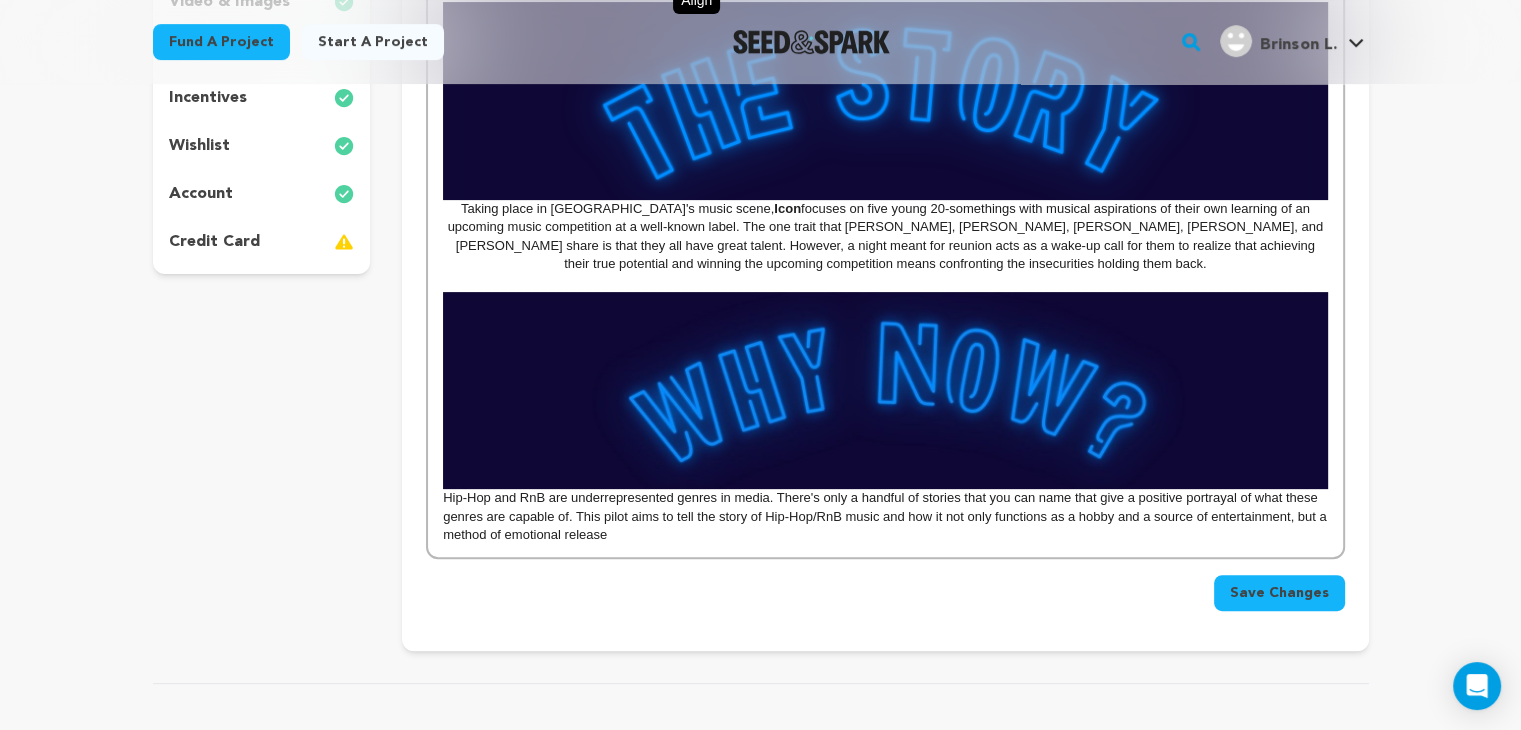 click on "Hip-Hop and RnB are underrepresented genres in media. There's only a handful of stories that you can name that give a positive portrayal of what these genres are capable of. This pilot aims to tell the story of Hip-Hop/RnB music and how it not only functions as a hobby and a source of entertainment, but a method of emotional release" at bounding box center [885, 516] 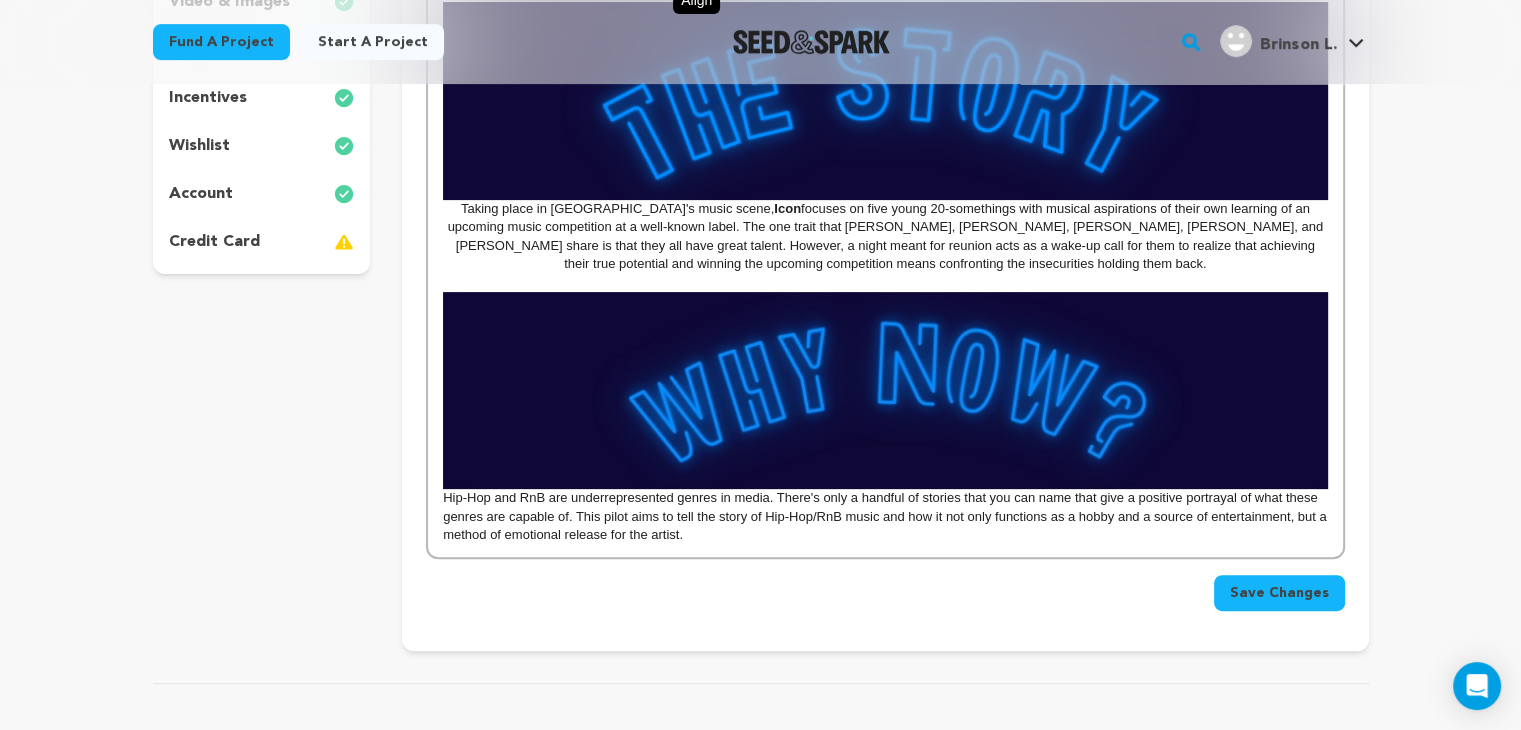click on "Hip-Hop and RnB are underrepresented genres in media. There's only a handful of stories that you can name that give a positive portrayal of what these genres are capable of. This pilot aims to tell the story of Hip-Hop/RnB music and how it not only functions as a hobby and a source of entertainment, but a method of emotional release for the artist." at bounding box center [885, 516] 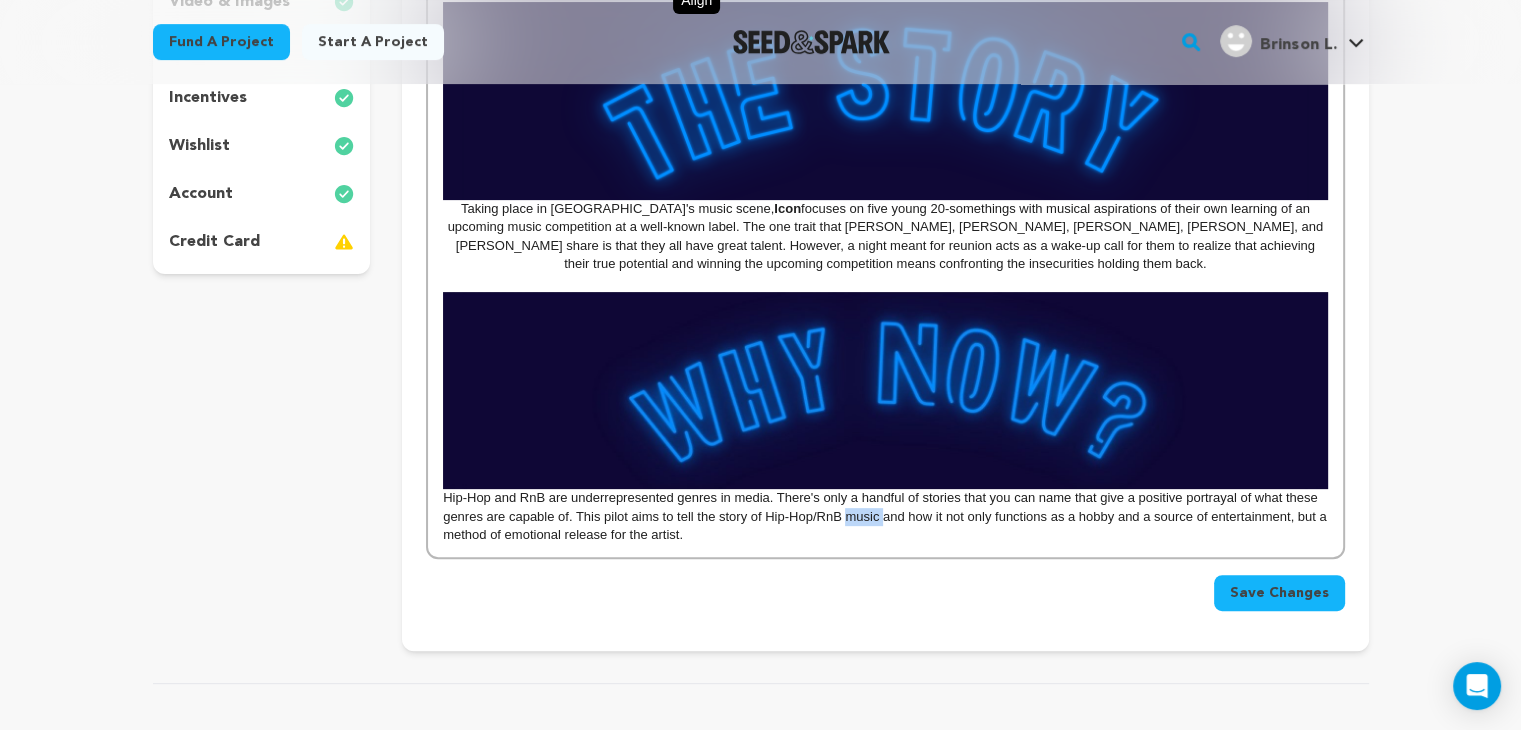click on "Hip-Hop and RnB are underrepresented genres in media. There's only a handful of stories that you can name that give a positive portrayal of what these genres are capable of. This pilot aims to tell the story of Hip-Hop/RnB music and how it not only functions as a hobby and a source of entertainment, but a method of emotional release for the artist." at bounding box center (885, 516) 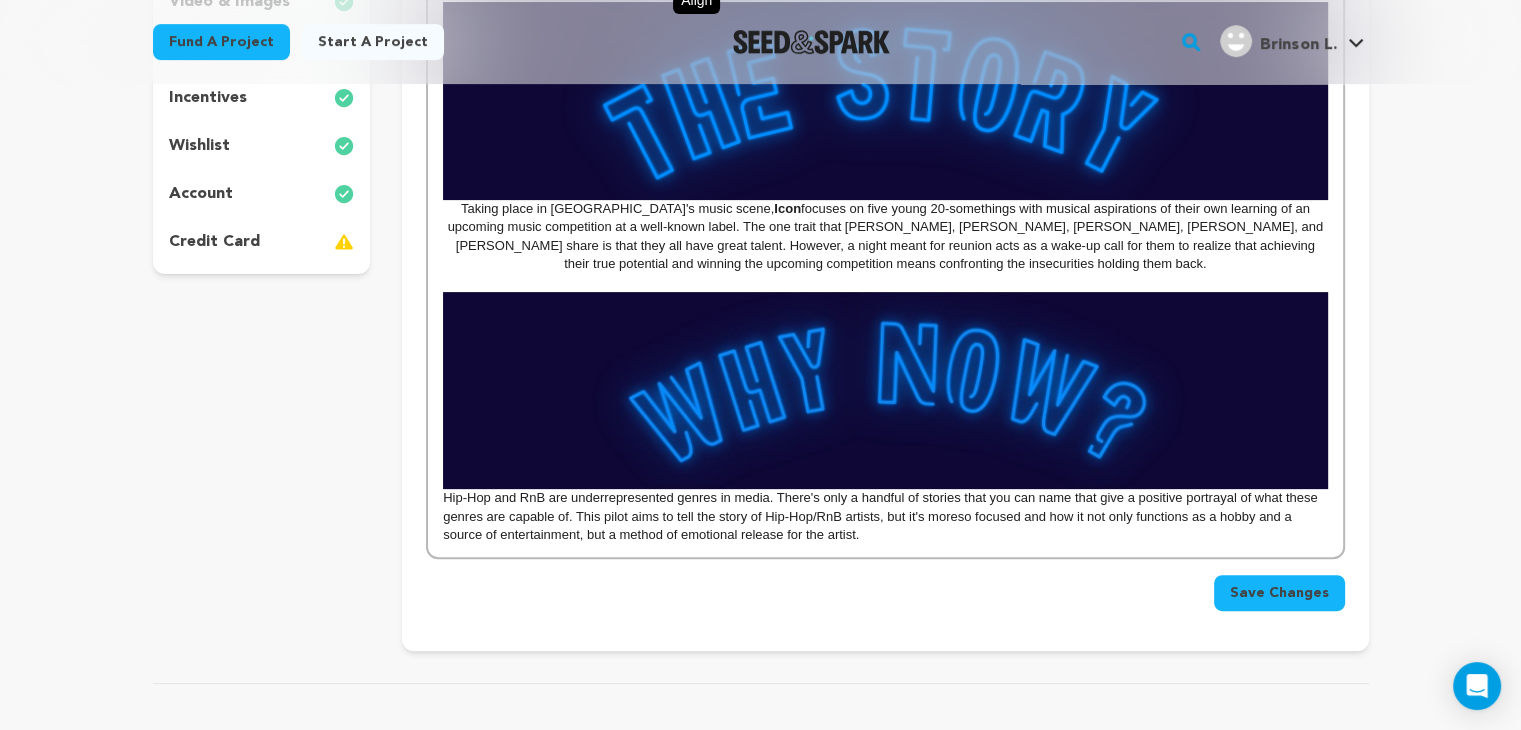 click on "Hip-Hop and RnB are underrepresented genres in media. There's only a handful of stories that you can name that give a positive portrayal of what these genres are capable of. This pilot aims to tell the story of Hip-Hop/RnB artists, but it's moreso focused and how it not only functions as a hobby and a source of entertainment, but a method of emotional release for the artist." at bounding box center [885, 516] 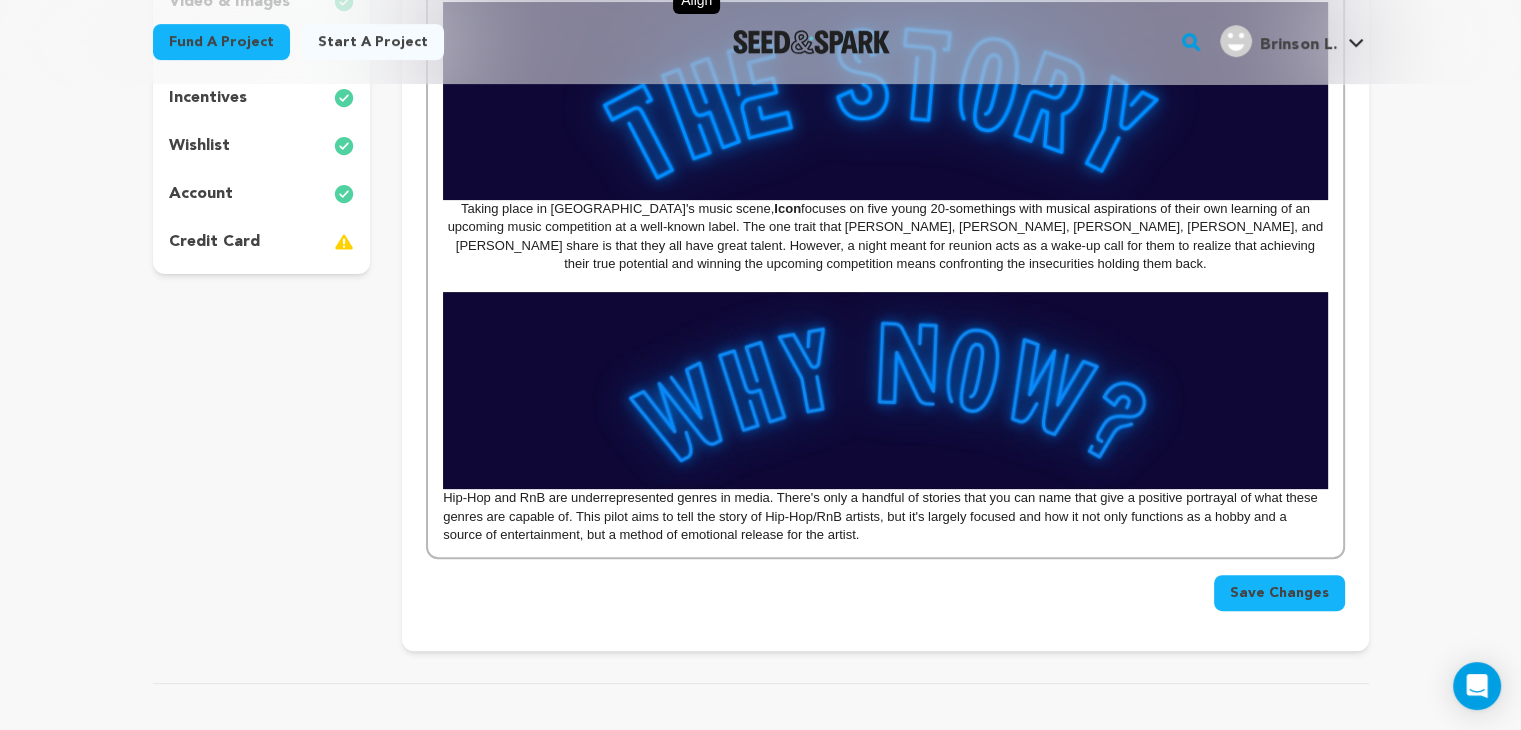 click on "Hip-Hop and RnB are underrepresented genres in media. There's only a handful of stories that you can name that give a positive portrayal of what these genres are capable of. This pilot aims to tell the story of Hip-Hop/RnB artists, but it's largely focused and how it not only functions as a hobby and a source of entertainment, but a method of emotional release for the artist." at bounding box center [885, 516] 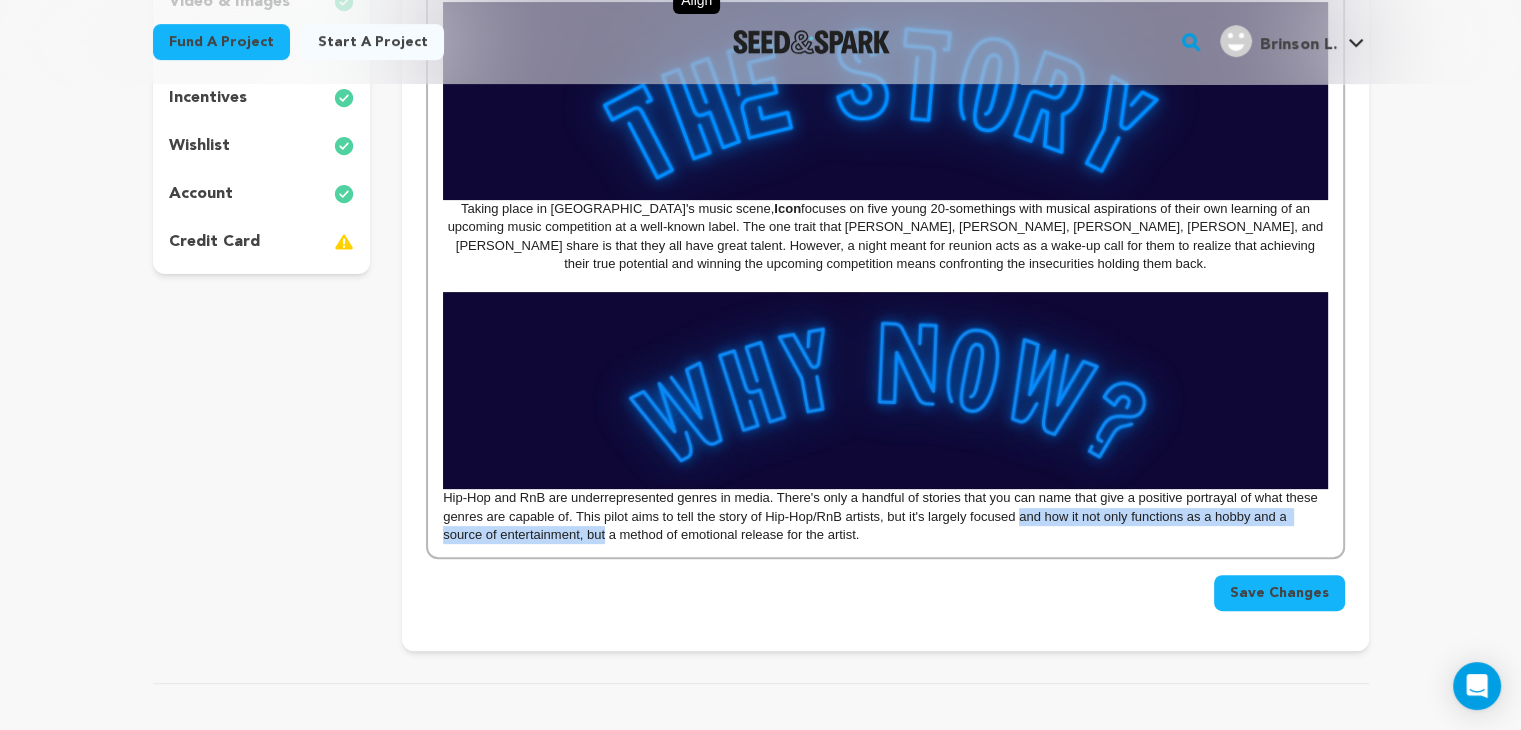 drag, startPoint x: 1019, startPoint y: 518, endPoint x: 604, endPoint y: 548, distance: 416.08292 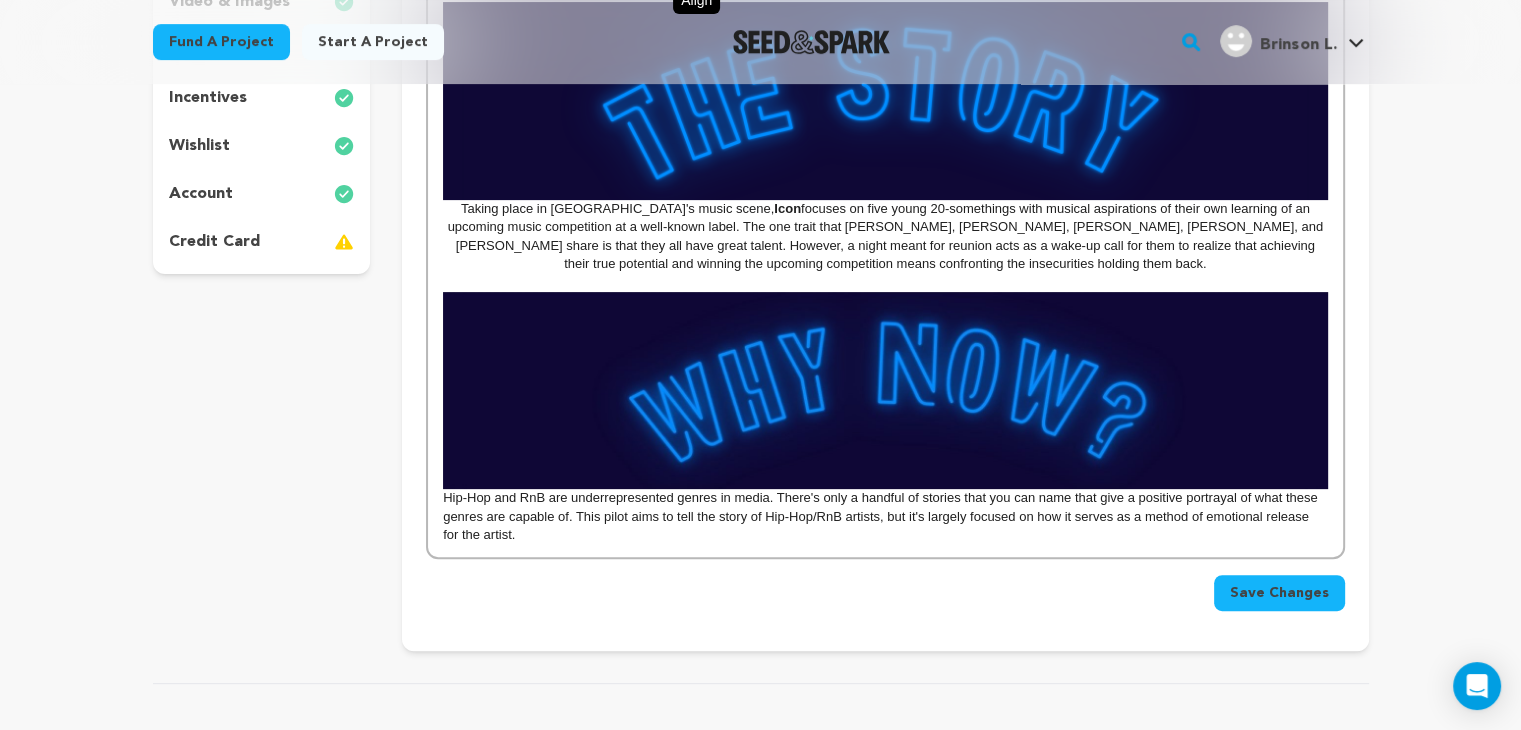 click on "Save Changes" at bounding box center [885, 593] 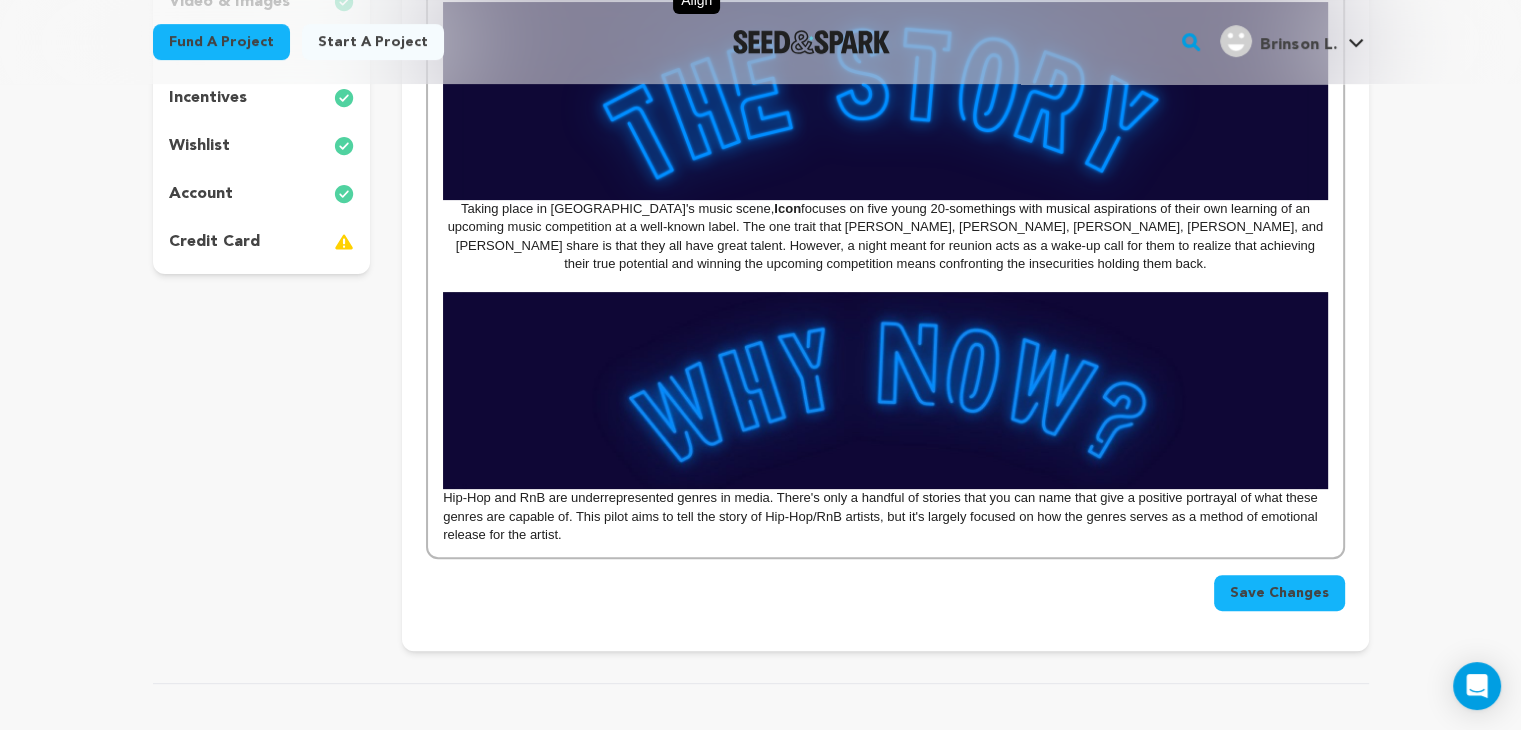 click on "Hip-Hop and RnB are underrepresented genres in media. There's only a handful of stories that you can name that give a positive portrayal of what these genres are capable of. This pilot aims to tell the story of Hip-Hop/RnB artists, but it's largely focused on how the genres serves as a method of emotional release for the artist." at bounding box center (885, 516) 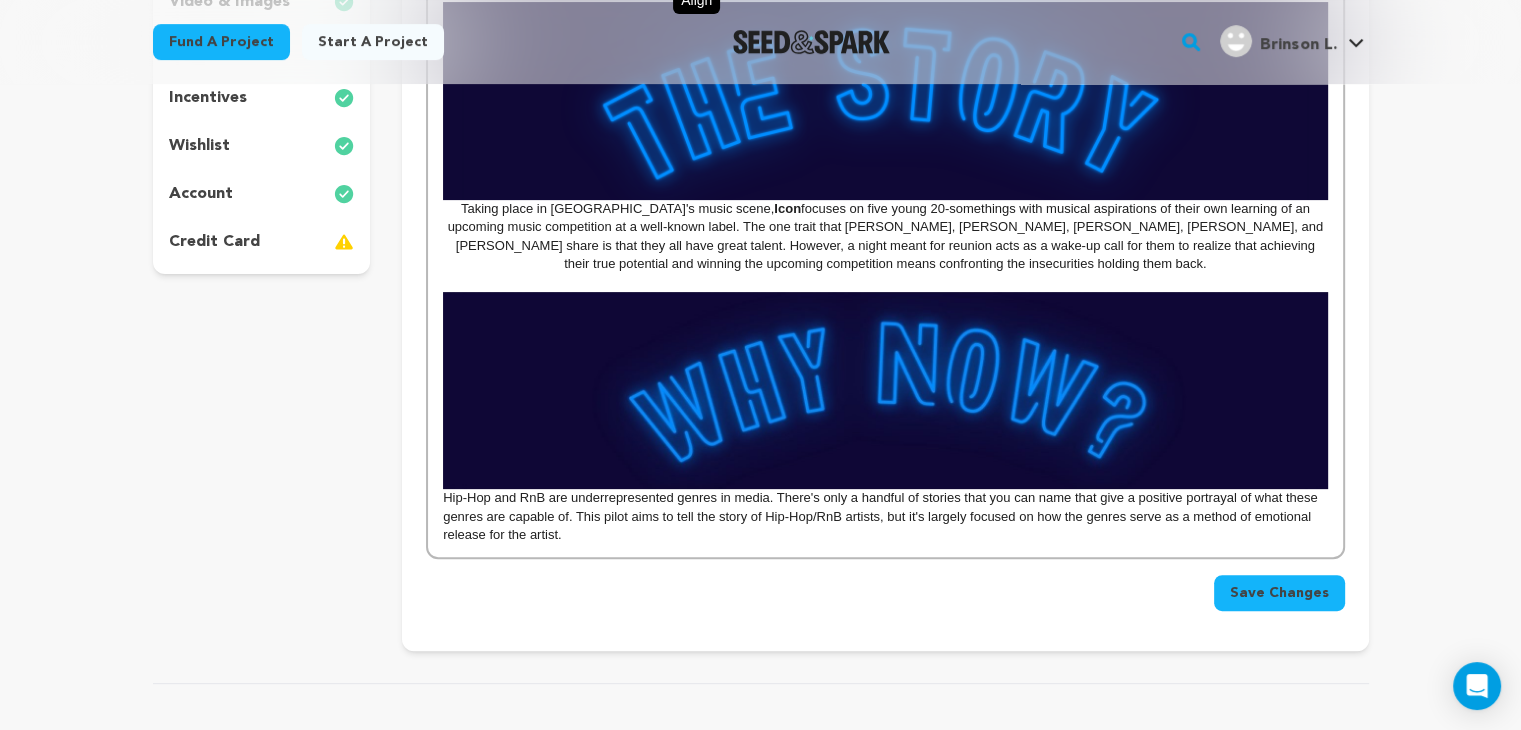 click on "Hip-Hop and RnB are underrepresented genres in media. There's only a handful of stories that you can name that give a positive portrayal of what these genres are capable of. This pilot aims to tell the story of Hip-Hop/RnB artists, but it's largely focused on how the genres serve as a method of emotional release for the artist." at bounding box center [885, 516] 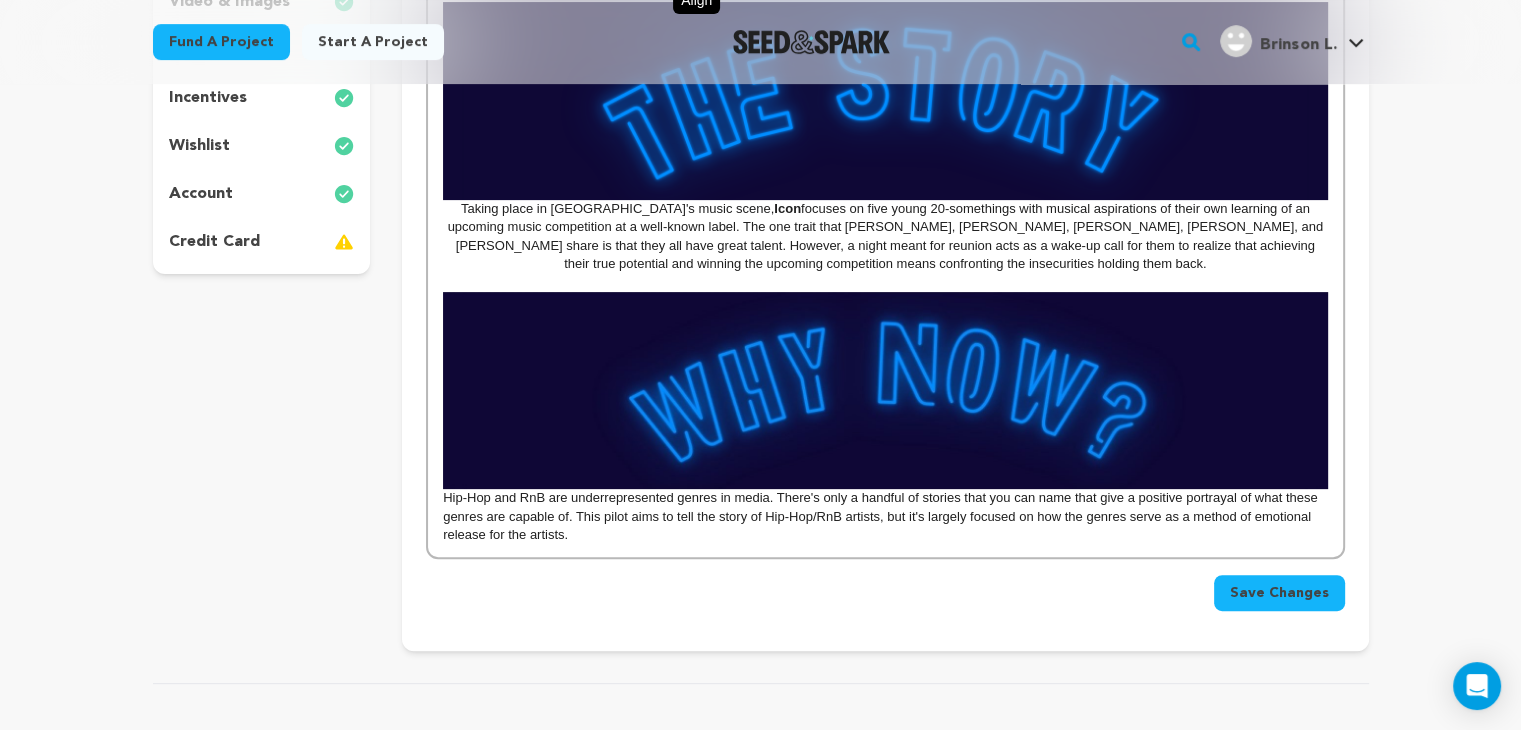 click on "Hip-Hop and RnB are underrepresented genres in media. There's only a handful of stories that you can name that give a positive portrayal of what these genres are capable of. This pilot aims to tell the story of Hip-Hop/RnB artists, but it's largely focused on how the genres serve as a method of emotional release for the artists." at bounding box center [885, 516] 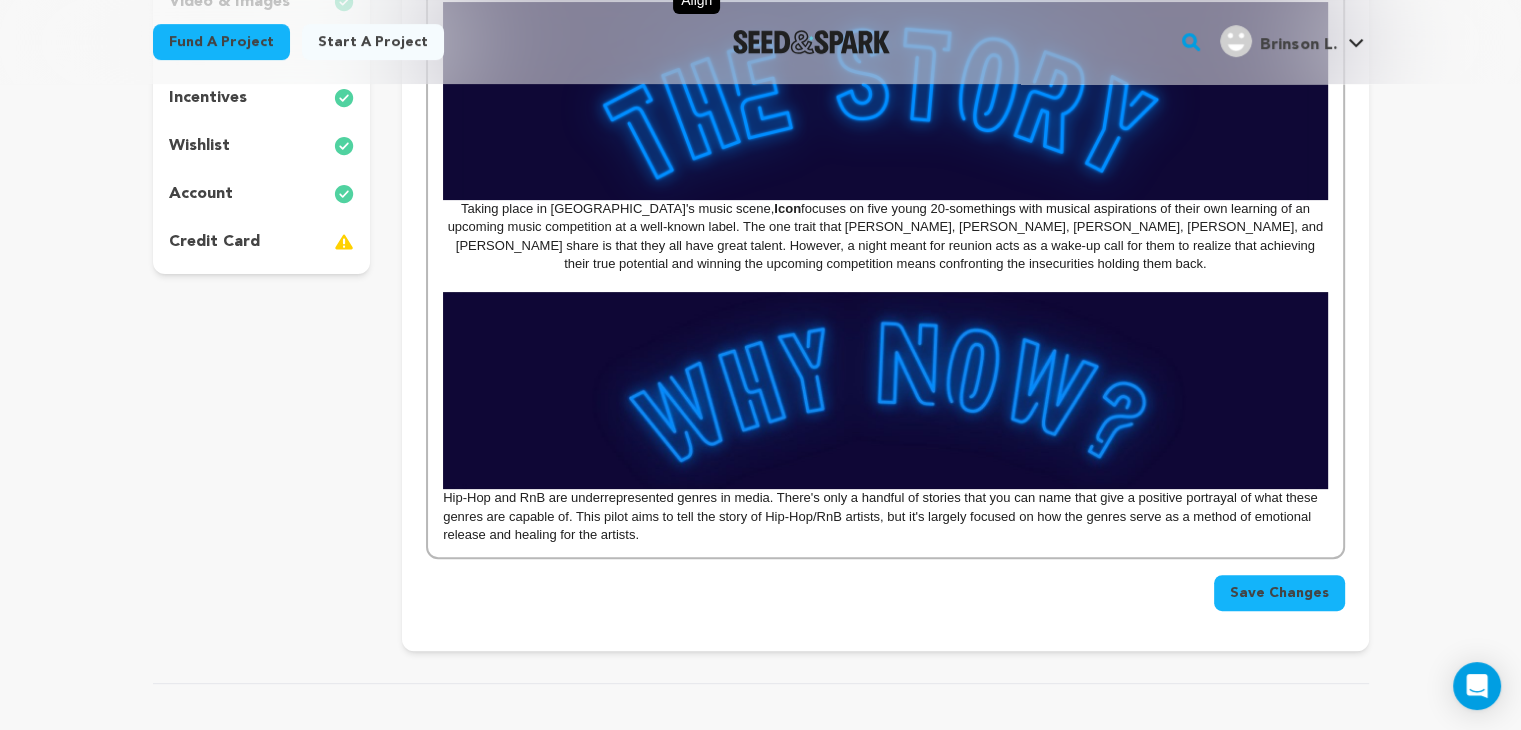 drag, startPoint x: 652, startPoint y: 542, endPoint x: 416, endPoint y: 500, distance: 239.70816 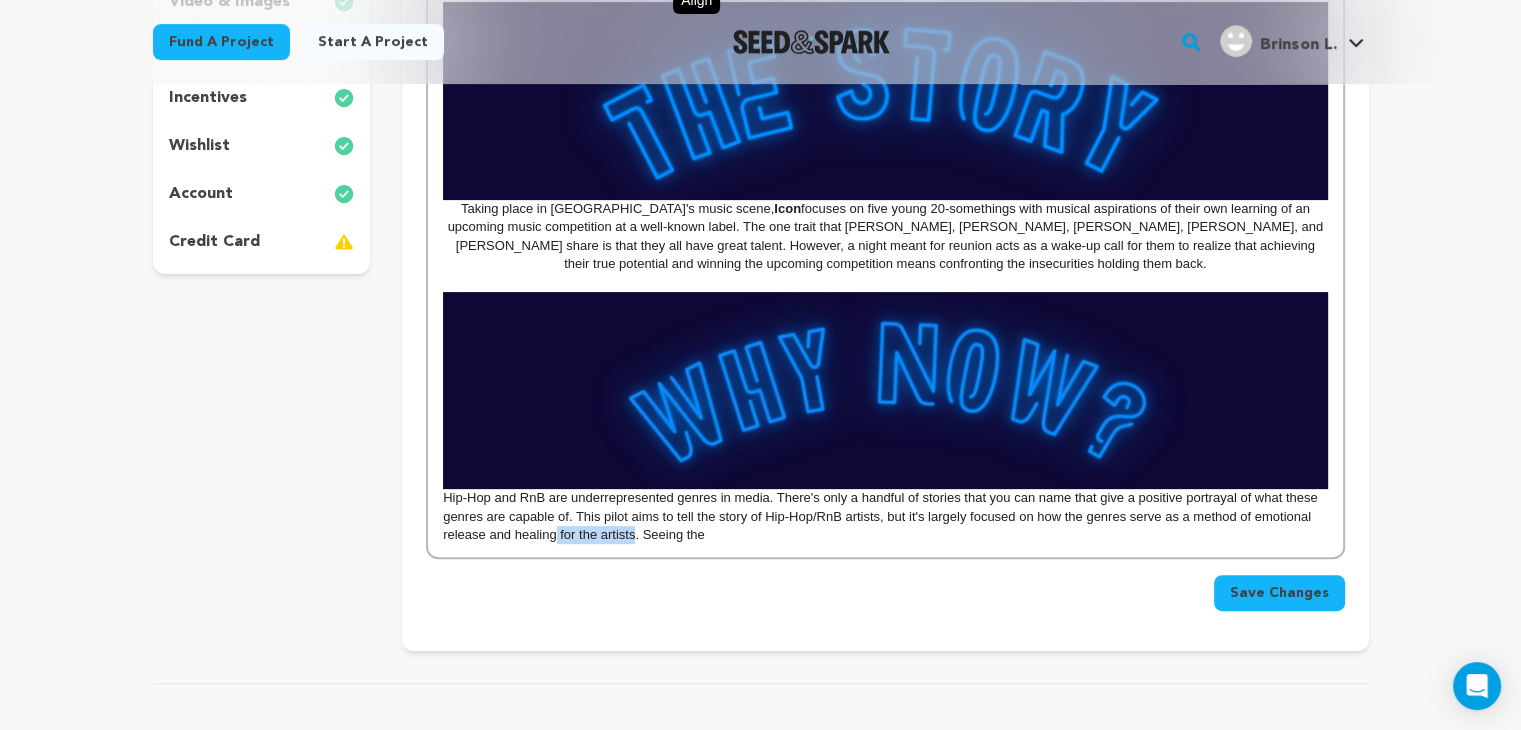 drag, startPoint x: 634, startPoint y: 535, endPoint x: 557, endPoint y: 535, distance: 77 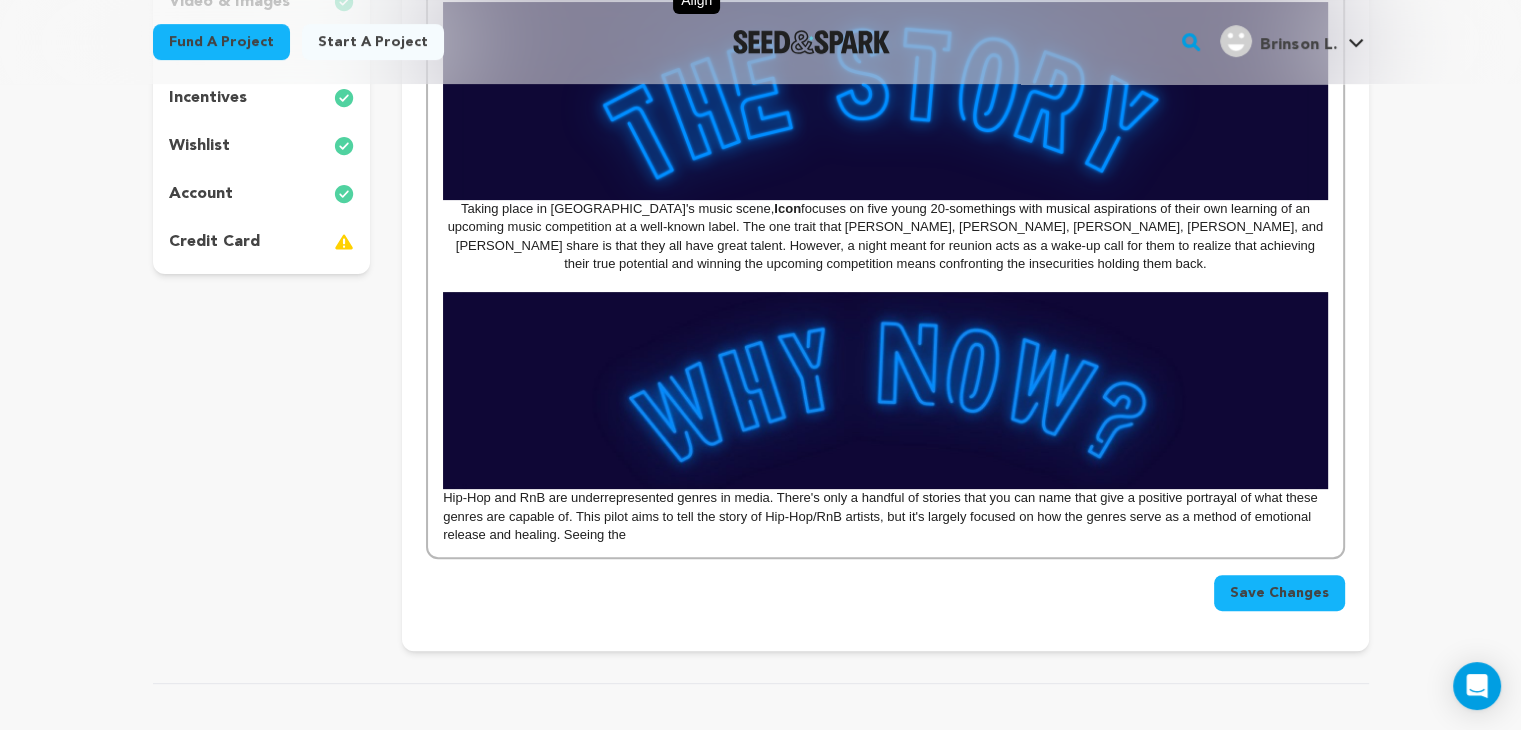 click on "Hip-Hop and RnB are underrepresented genres in media. There's only a handful of stories that you can name that give a positive portrayal of what these genres are capable of. This pilot aims to tell the story of Hip-Hop/RnB artists, but it's largely focused on how the genres serve as a method of emotional release and healing. Seeing the" at bounding box center (885, 516) 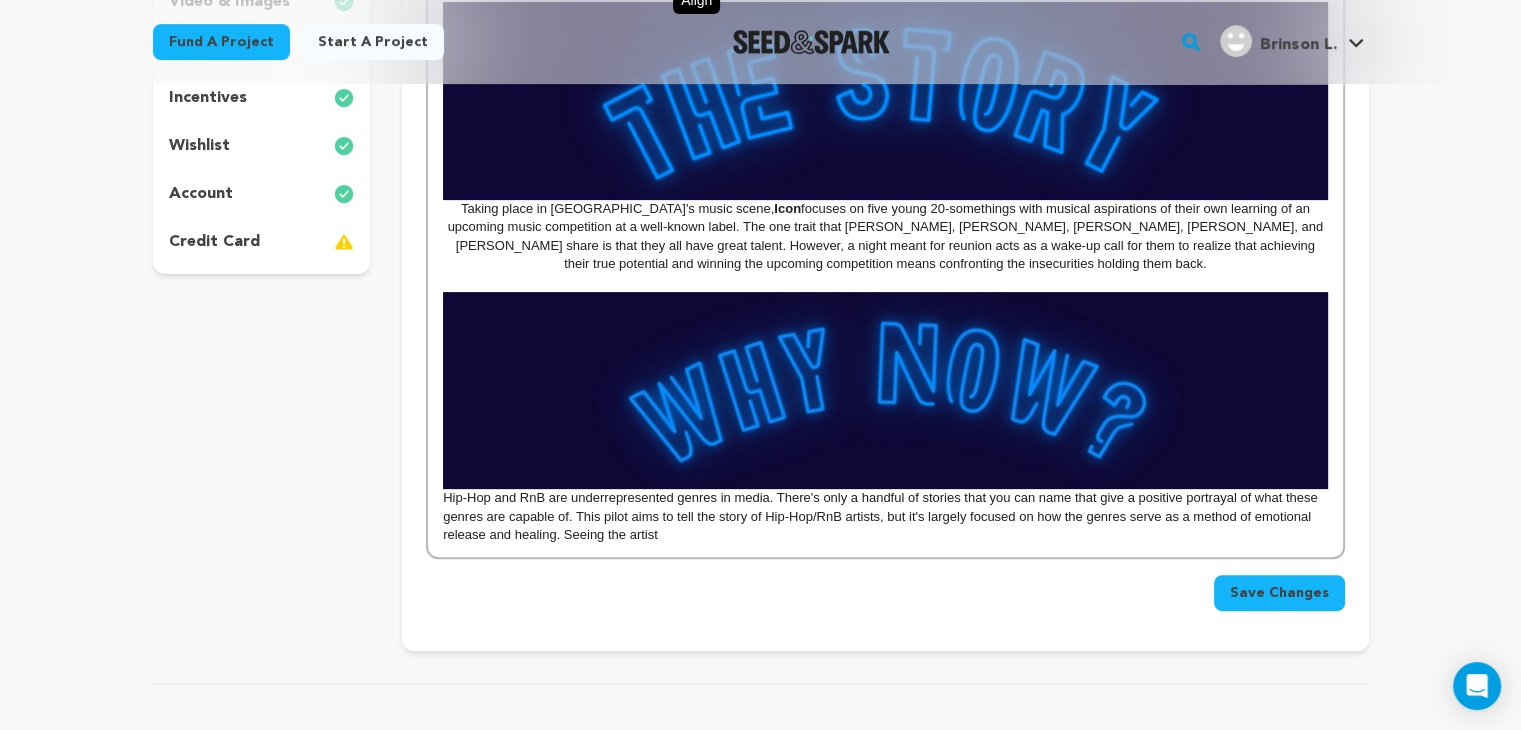 click on "Hip-Hop and RnB are underrepresented genres in media. There's only a handful of stories that you can name that give a positive portrayal of what these genres are capable of. This pilot aims to tell the story of Hip-Hop/RnB artists, but it's largely focused on how the genres serve as a method of emotional release and healing. Seeing the artist" at bounding box center (885, 516) 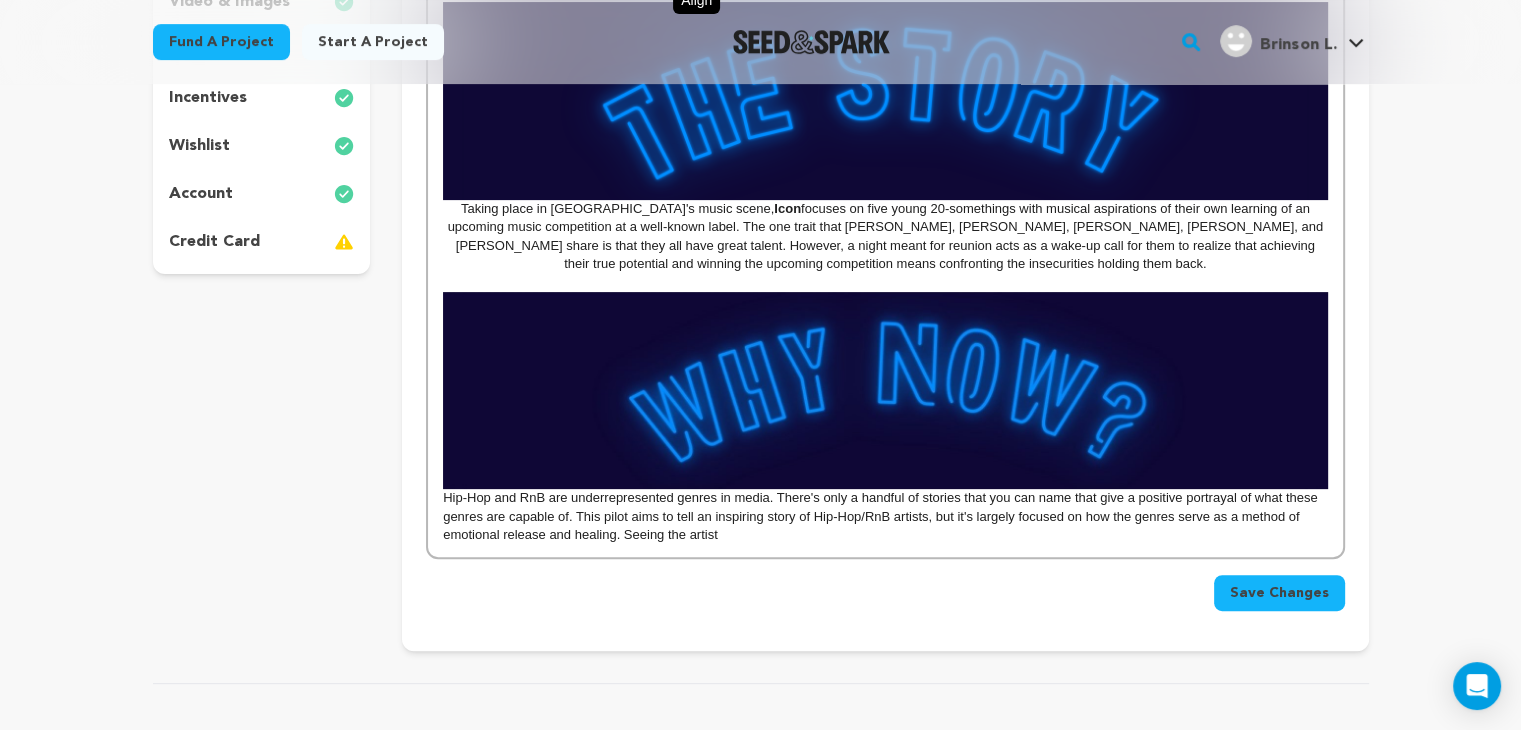 click on "Hip-Hop and RnB are underrepresented genres in media. There's only a handful of stories that you can name that give a positive portrayal of what these genres are capable of. This pilot aims to tell an inspiring story of Hip-Hop/RnB artists, but it's largely focused on how the genres serve as a method of emotional release and healing. Seeing the artist" at bounding box center (885, 516) 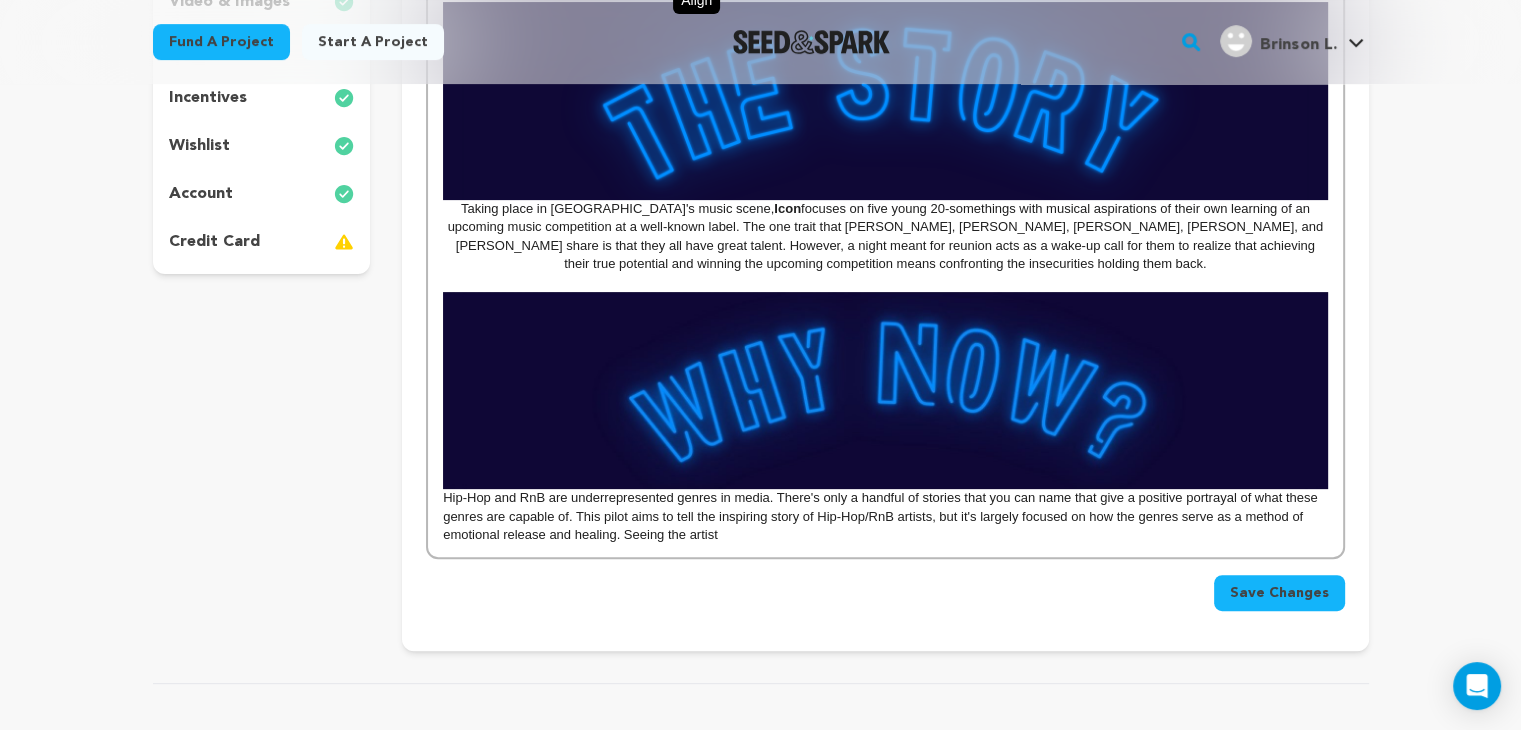 click on "Hip-Hop and RnB are underrepresented genres in media. There's only a handful of stories that you can name that give a positive portrayal of what these genres are capable of. This pilot aims to tell the inspiring story of Hip-Hop/RnB artists, but it's largely focused on how the genres serve as a method of emotional release and healing. Seeing the artist" at bounding box center [885, 516] 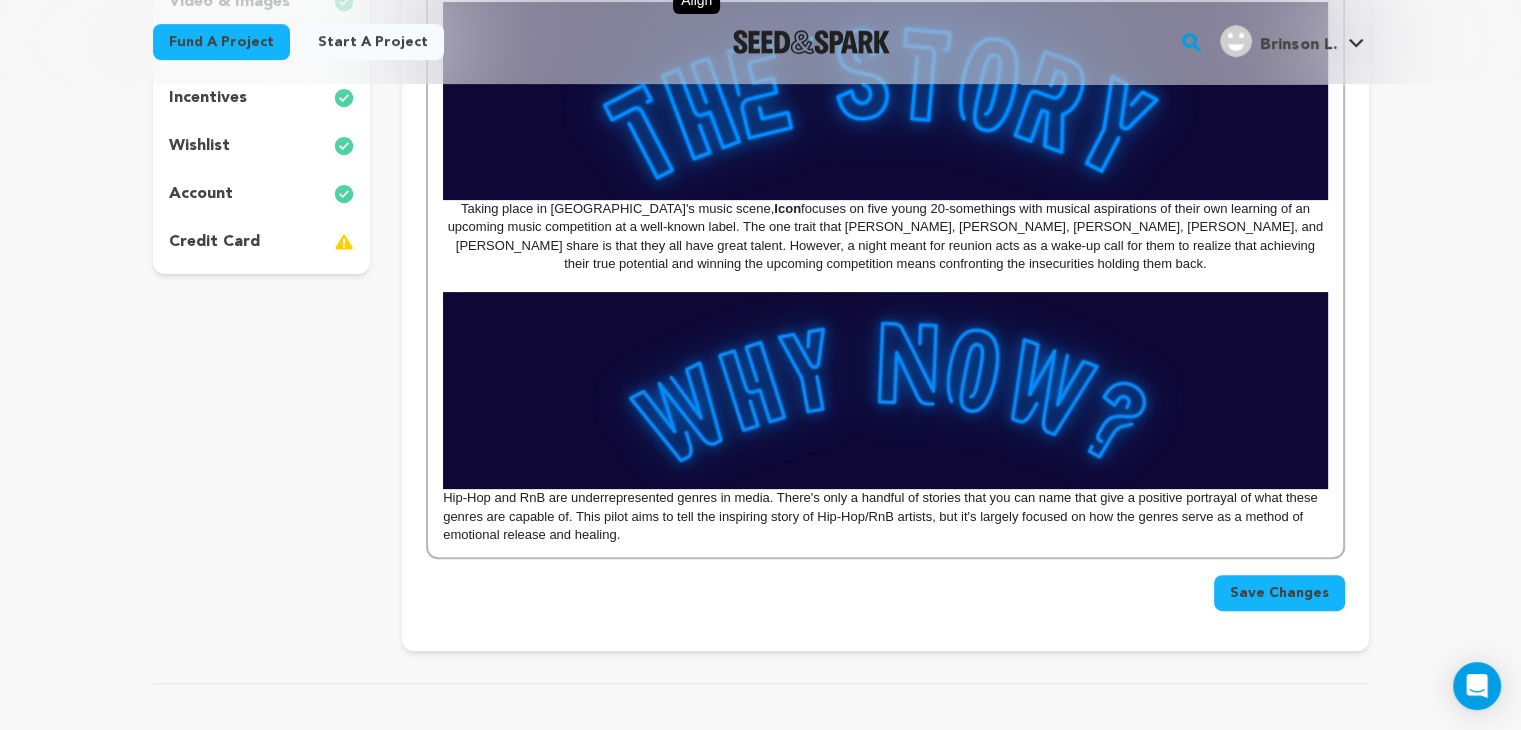 click on "Hip-Hop and RnB are underrepresented genres in media. There's only a handful of stories that you can name that give a positive portrayal of what these genres are capable of. This pilot aims to tell the inspiring story of Hip-Hop/RnB artists, but it's largely focused on how the genres serve as a method of emotional release and healing." at bounding box center [885, 516] 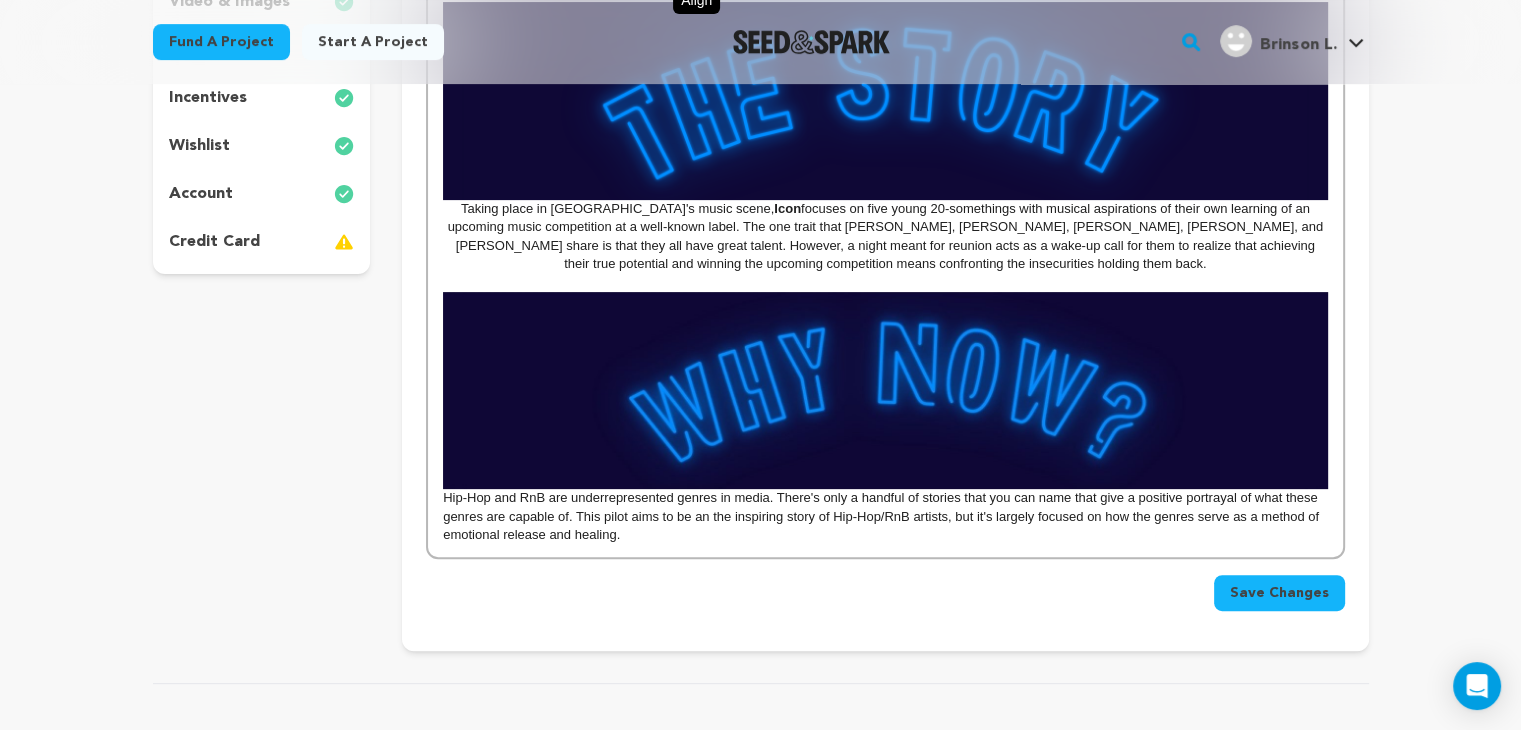 click on "Hip-Hop and RnB are underrepresented genres in media. There's only a handful of stories that you can name that give a positive portrayal of what these genres are capable of. This pilot aims to be an the inspiring story of Hip-Hop/RnB artists, but it's largely focused on how the genres serve as a method of emotional release and healing." at bounding box center (885, 516) 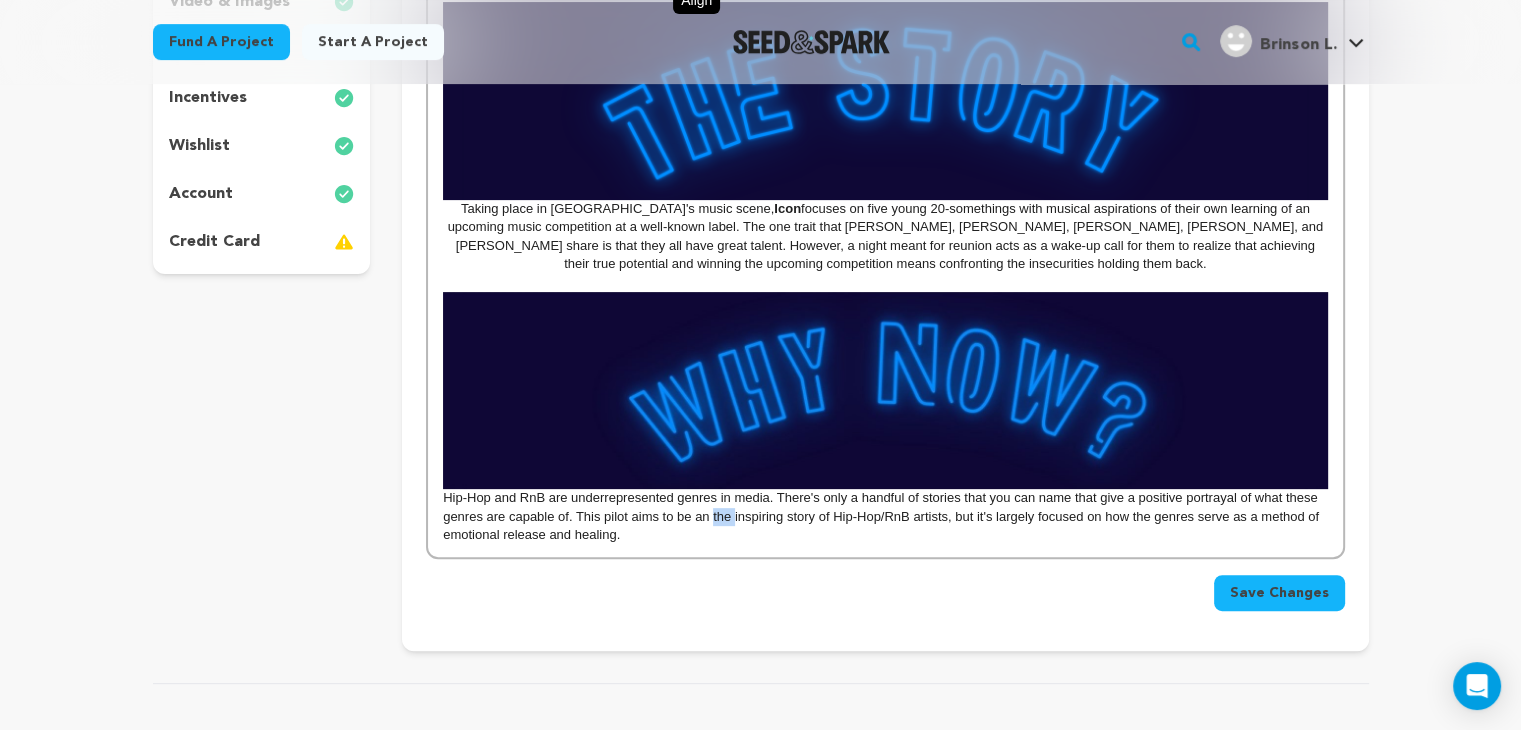 click on "Hip-Hop and RnB are underrepresented genres in media. There's only a handful of stories that you can name that give a positive portrayal of what these genres are capable of. This pilot aims to be an the inspiring story of Hip-Hop/RnB artists, but it's largely focused on how the genres serve as a method of emotional release and healing." at bounding box center (885, 516) 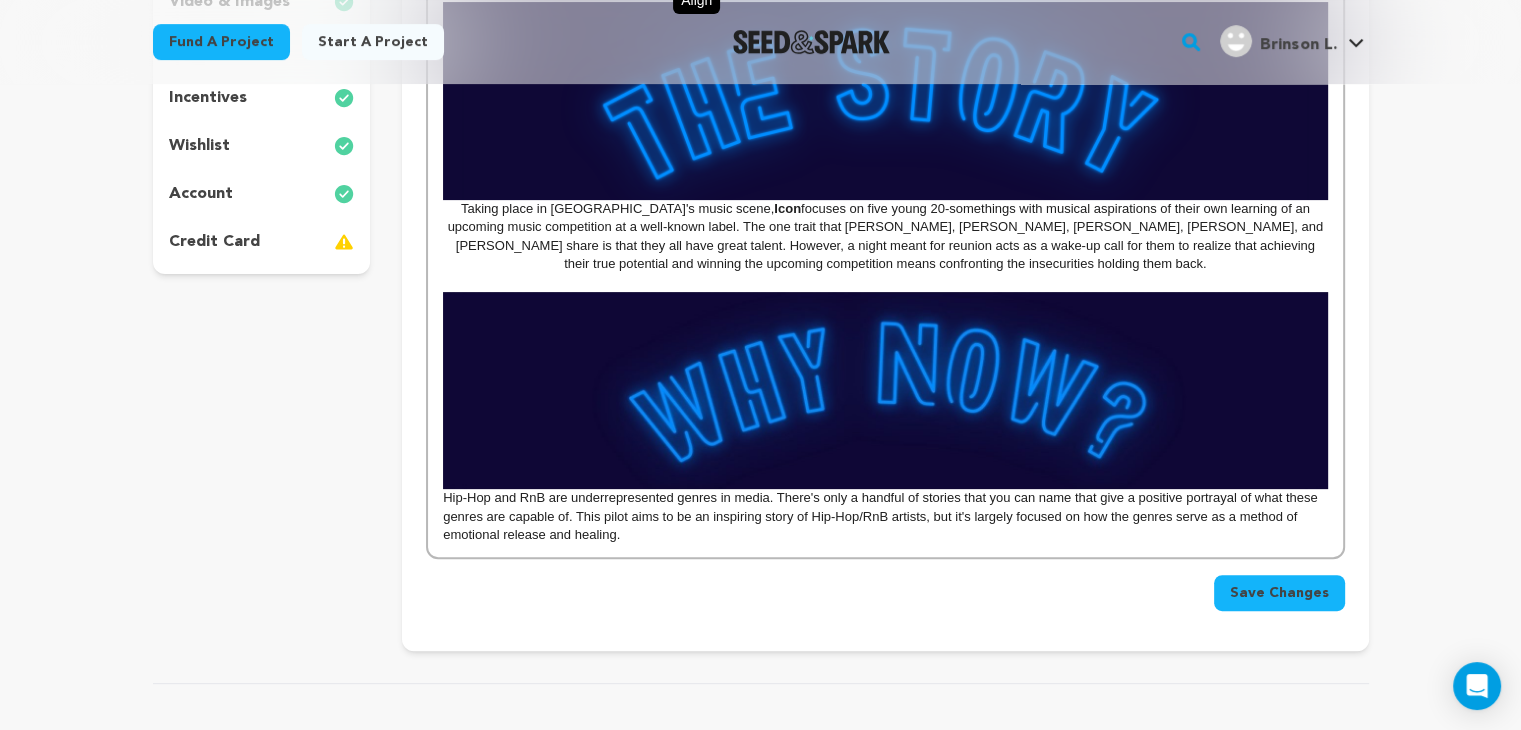 click on "Hip-Hop and RnB are underrepresented genres in media. There's only a handful of stories that you can name that give a positive portrayal of what these genres are capable of. This pilot aims to be an inspiring story of Hip-Hop/RnB artists, but it's largely focused on how the genres serve as a method of emotional release and healing." at bounding box center [885, 516] 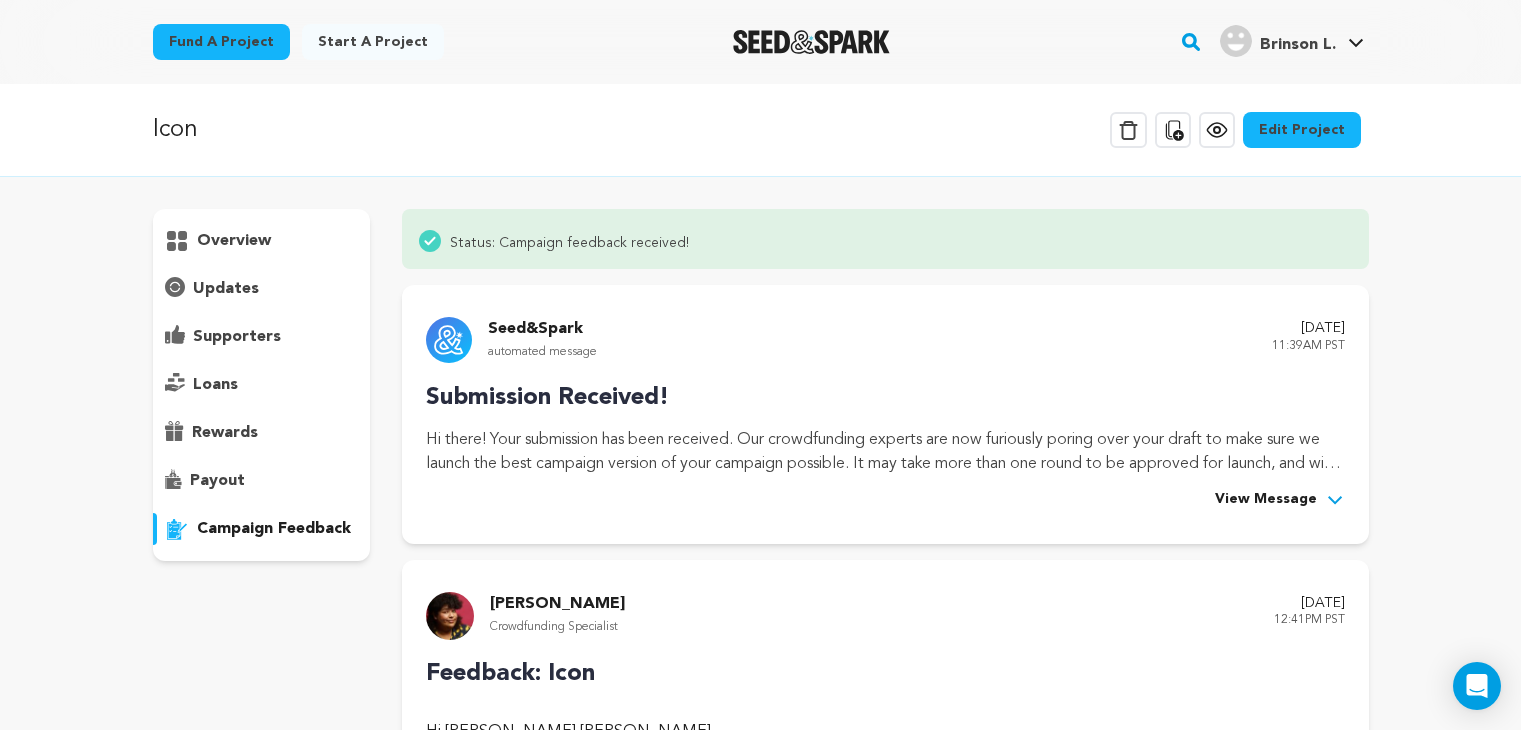 scroll, scrollTop: 4752, scrollLeft: 0, axis: vertical 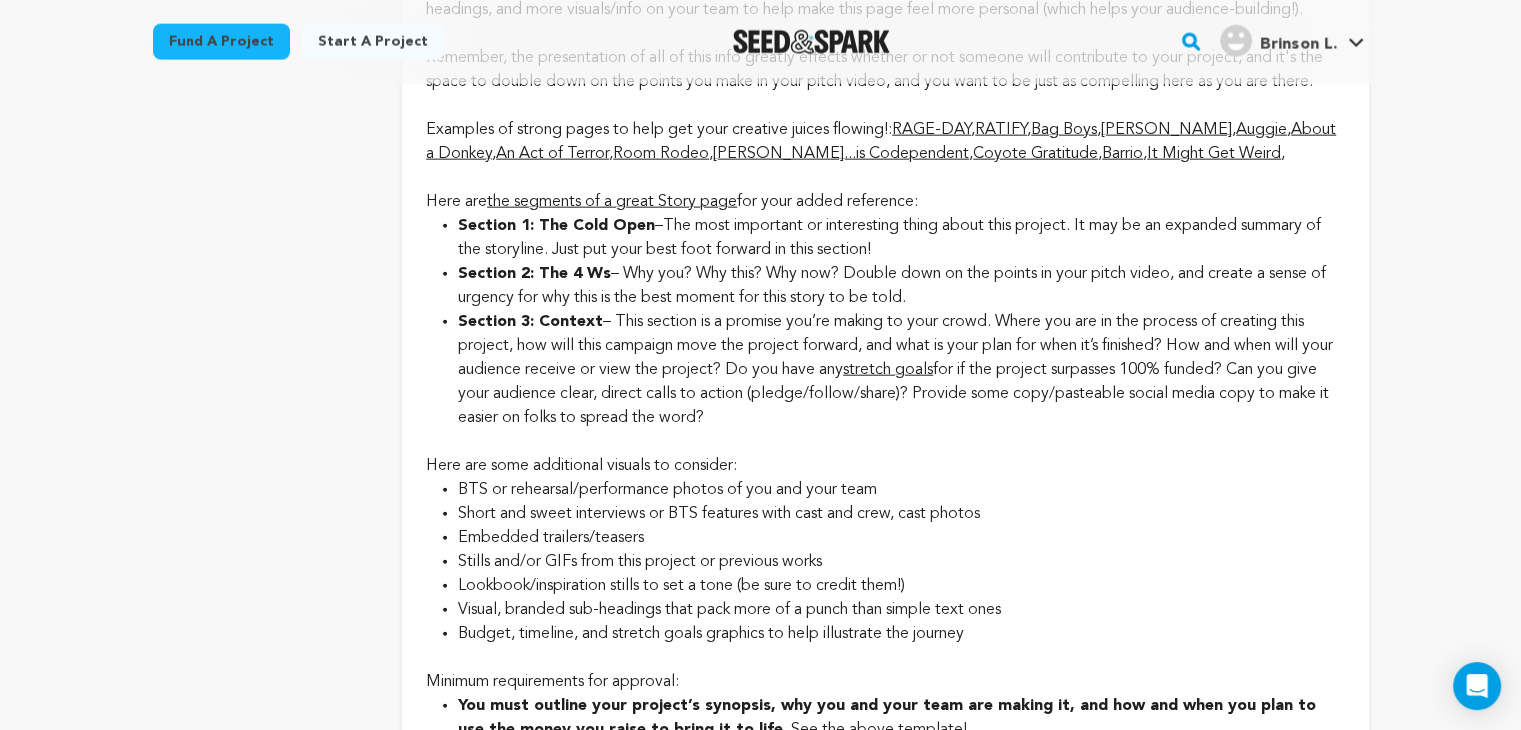 click on "I highly recommend taking the time to  expand  and   add  visual flourish  using the below resources as a guide. Remember, this is your opportunity to break down the story of the project, as well as your story as creators bringing this project to life, using a balance of text and image. I specifically recommend adding more details from the “Context” bullet point below,  adding visual, branded sub-headings, and more visuals/info on your team to help make this page feel more personal (which helps your audience-building!). Remember, the presentation of all of this info greatly effects whether or not someone will contribute to your project, and it's the space to double down on the points you make in your pitch video, and you want to be just as compelling here as you are there." at bounding box center (885, -3924) 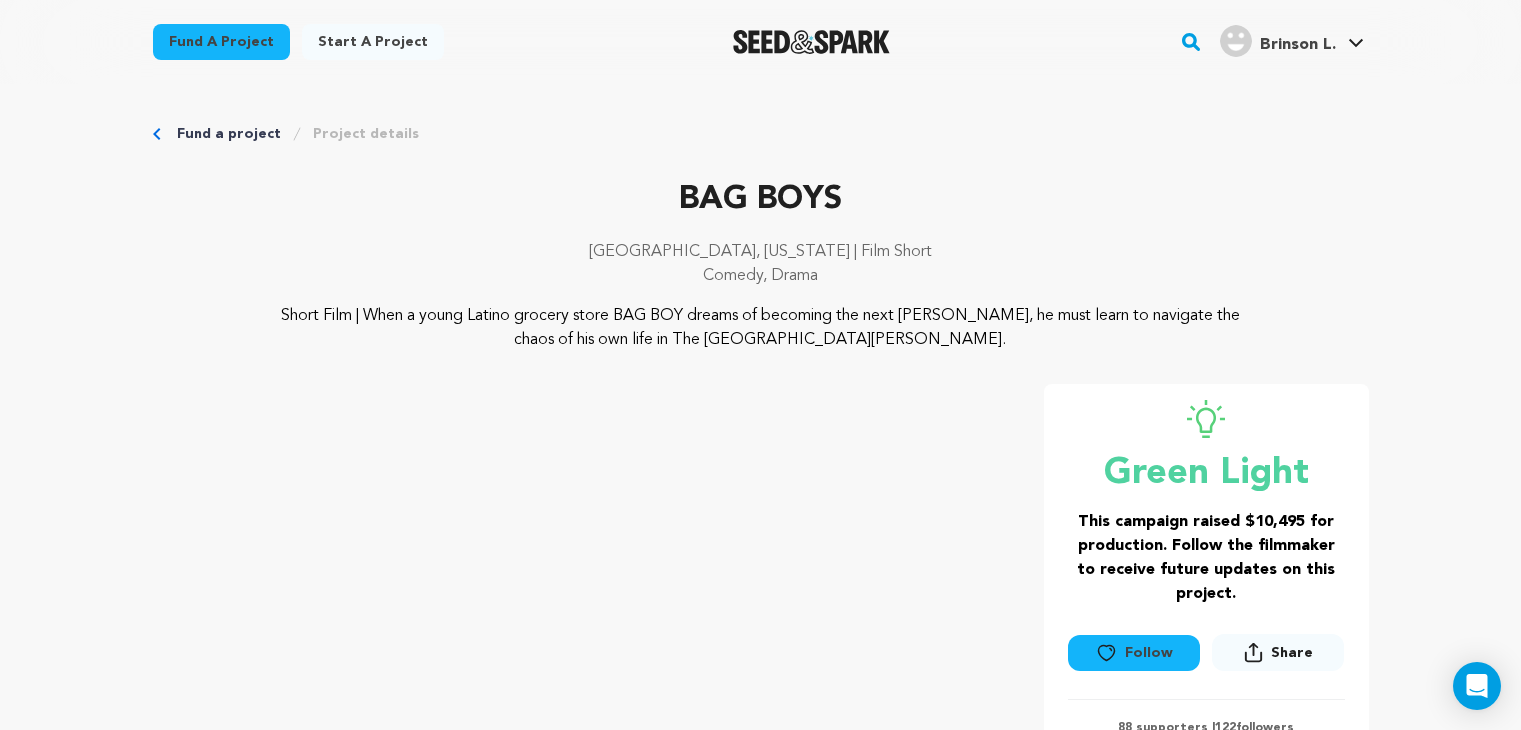scroll, scrollTop: 7463, scrollLeft: 0, axis: vertical 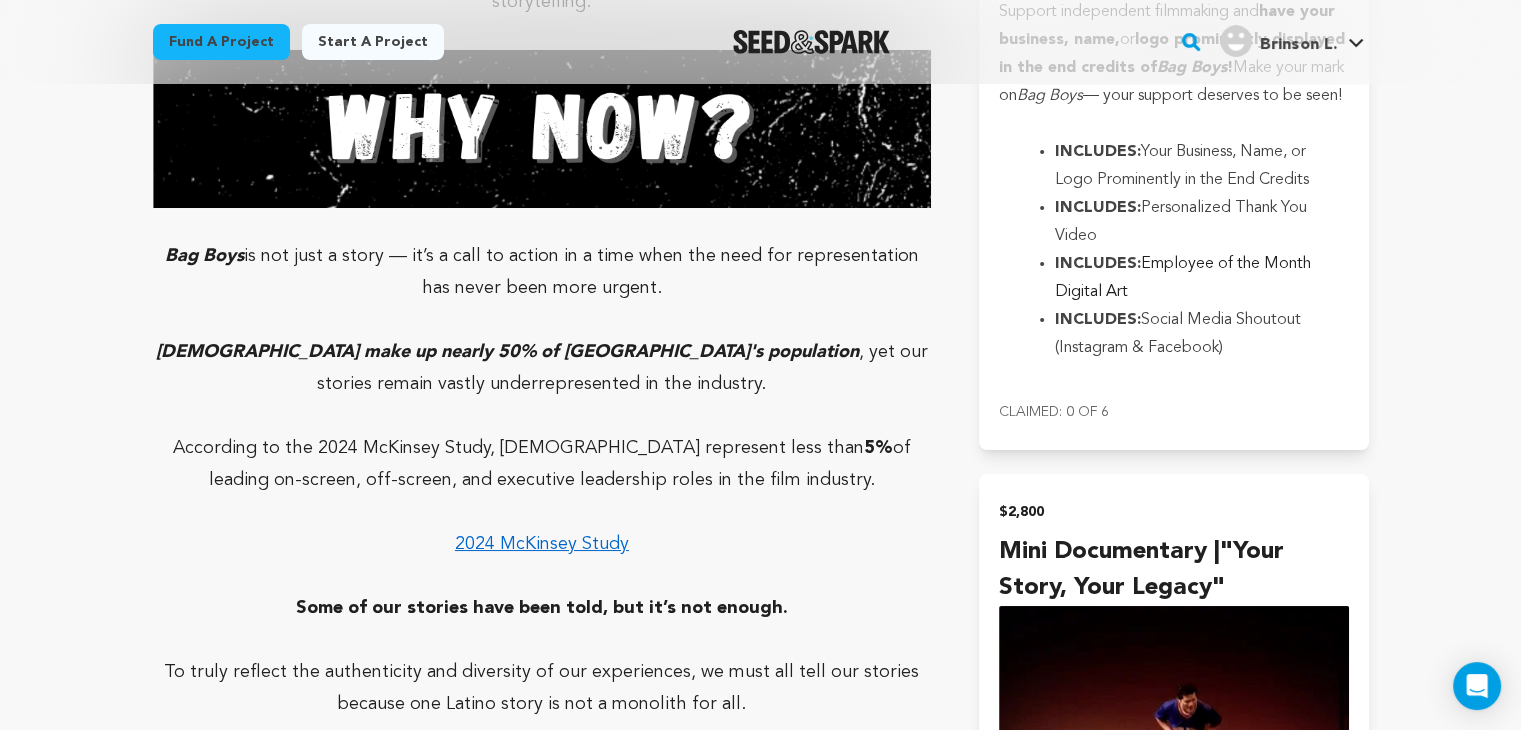 click at bounding box center (542, 224) 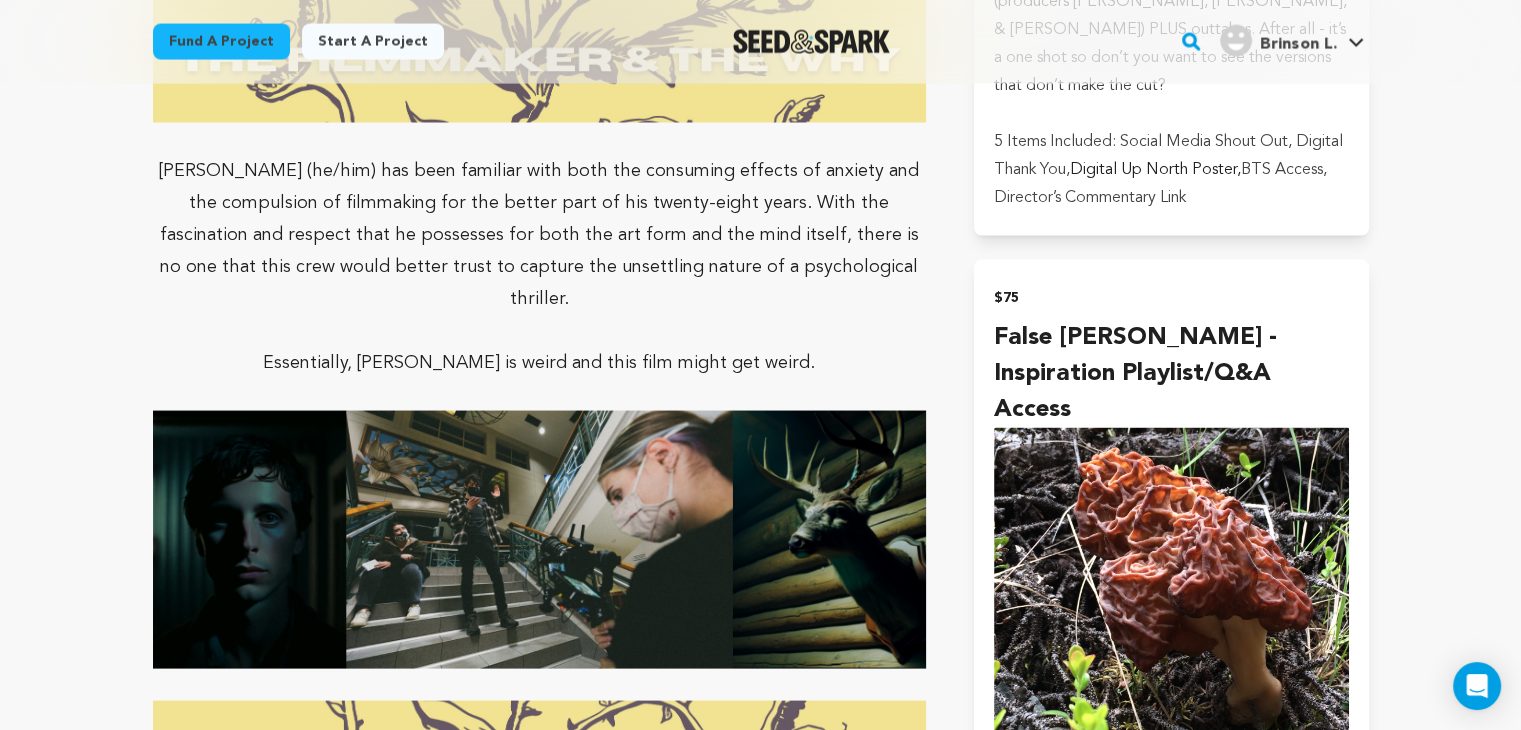 scroll, scrollTop: 3834, scrollLeft: 0, axis: vertical 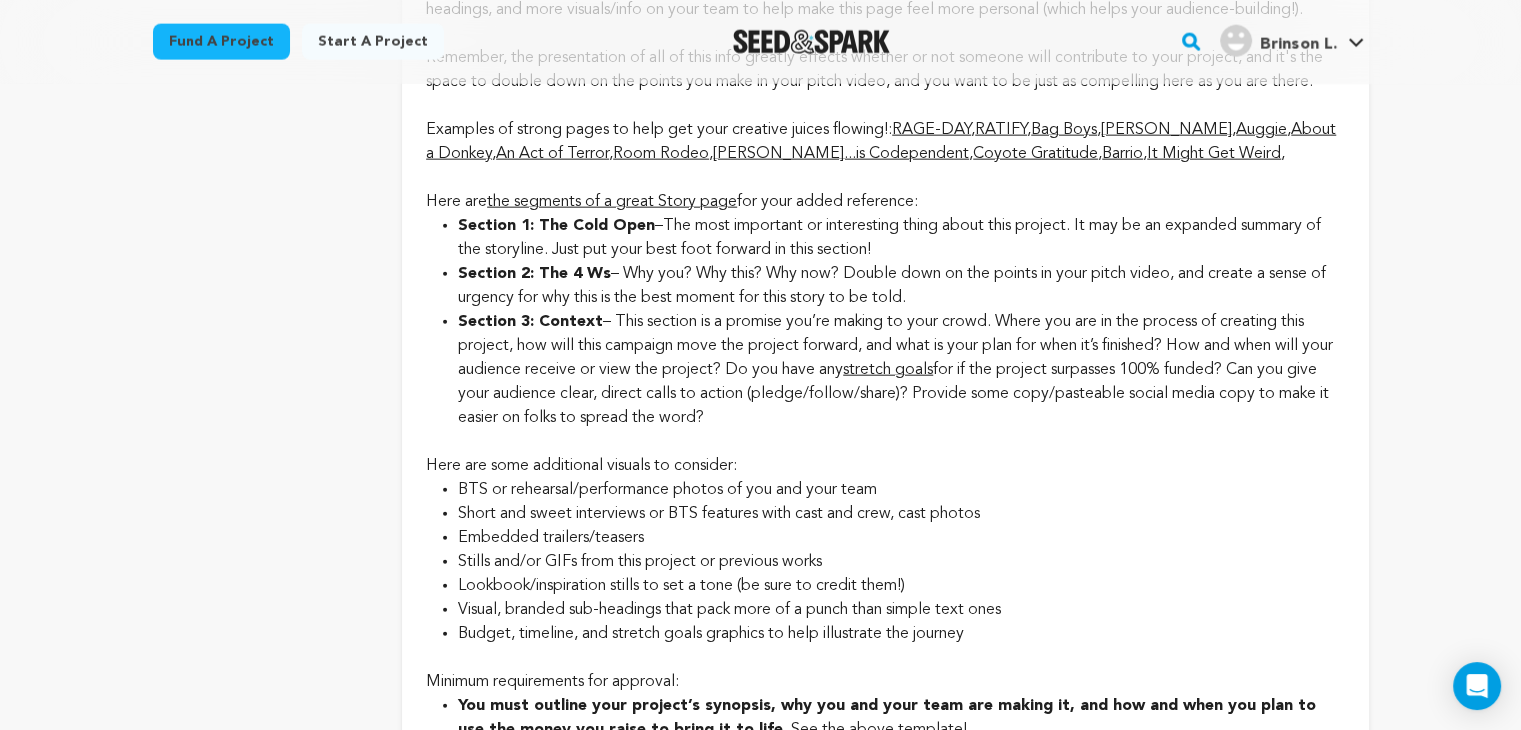 click on "Section 2: The 4 Ws  – Why you? Why this? Why now? Double down on the points in your pitch video, and create a sense of urgency for why this is the best moment for this story to be told." at bounding box center (901, -1459) 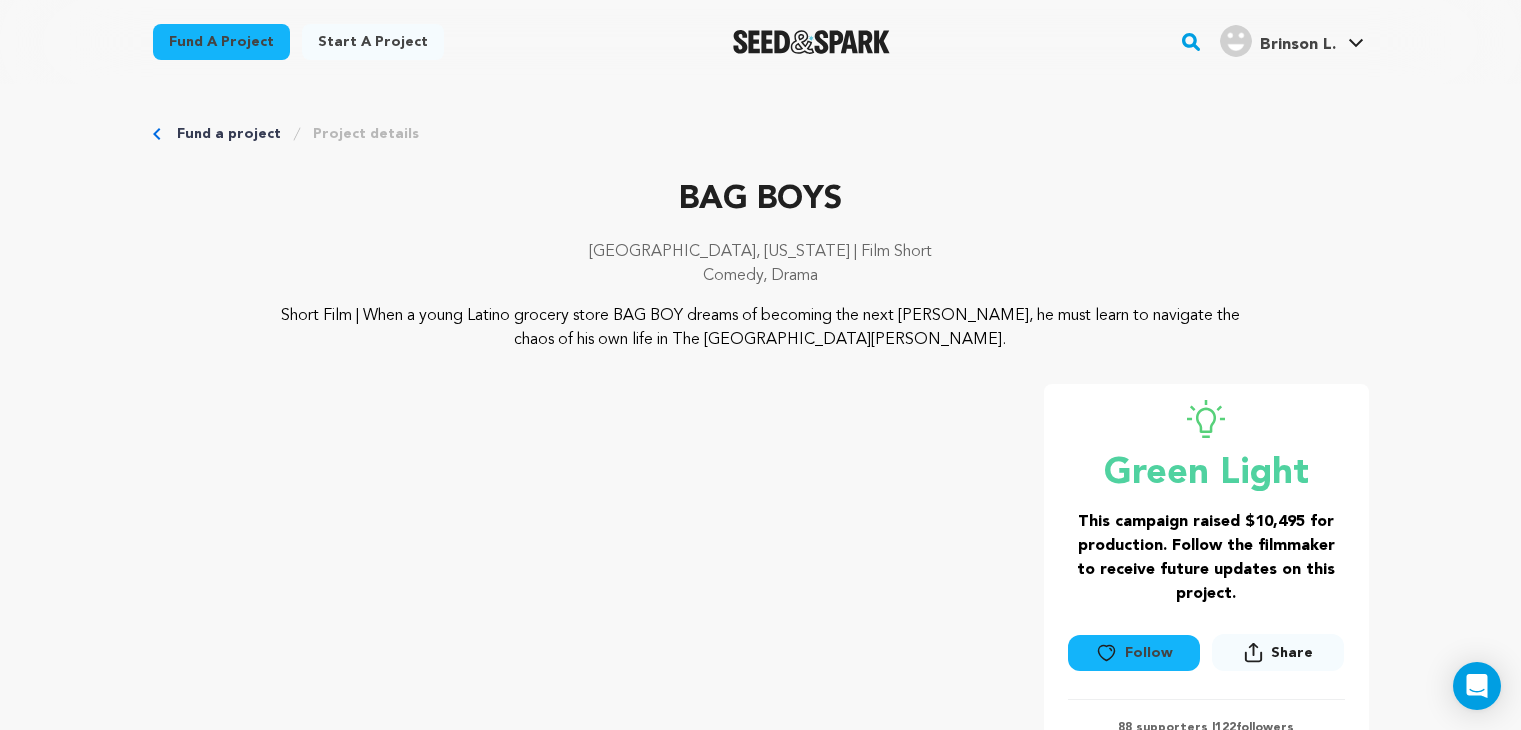 scroll, scrollTop: 7463, scrollLeft: 0, axis: vertical 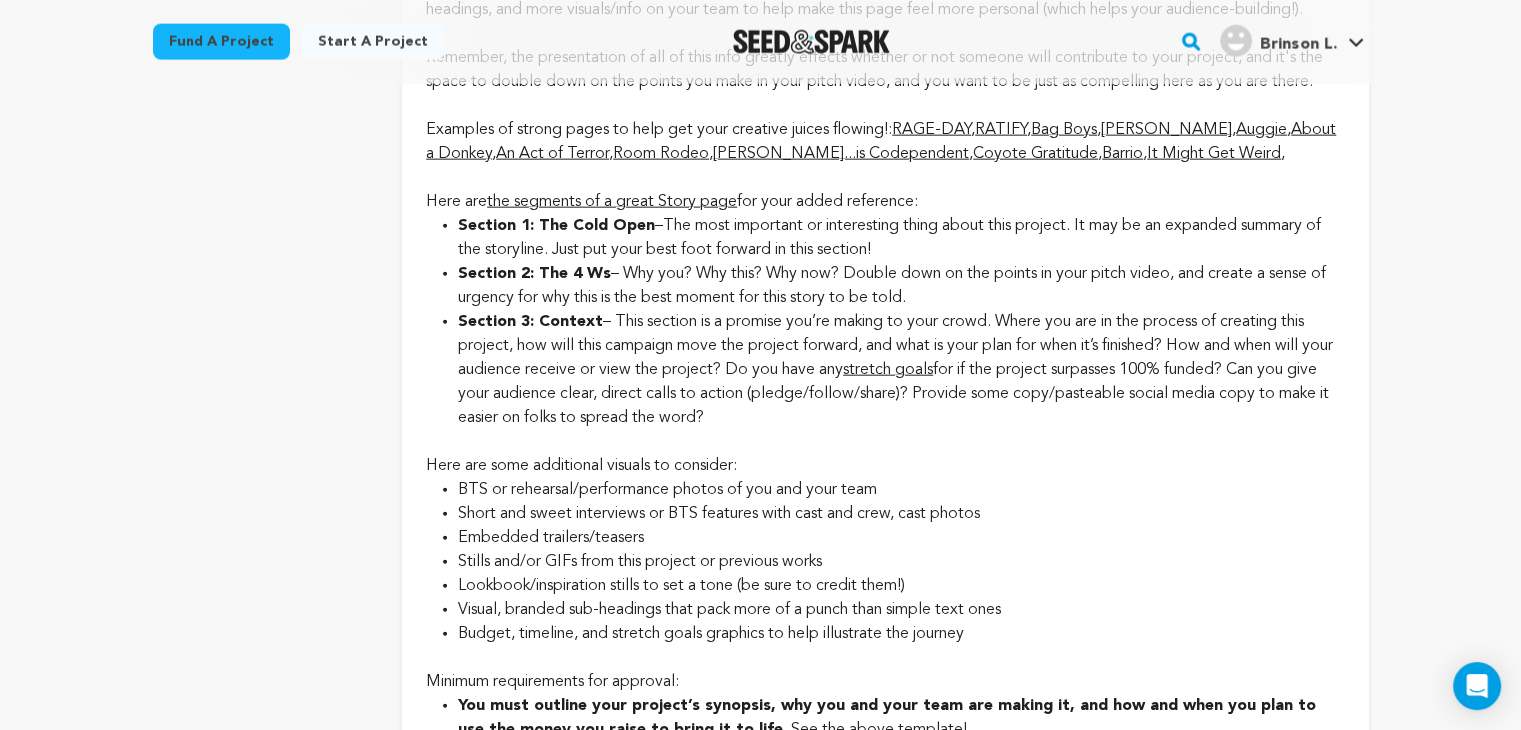 click on "overview
updates" at bounding box center [262, -1047] 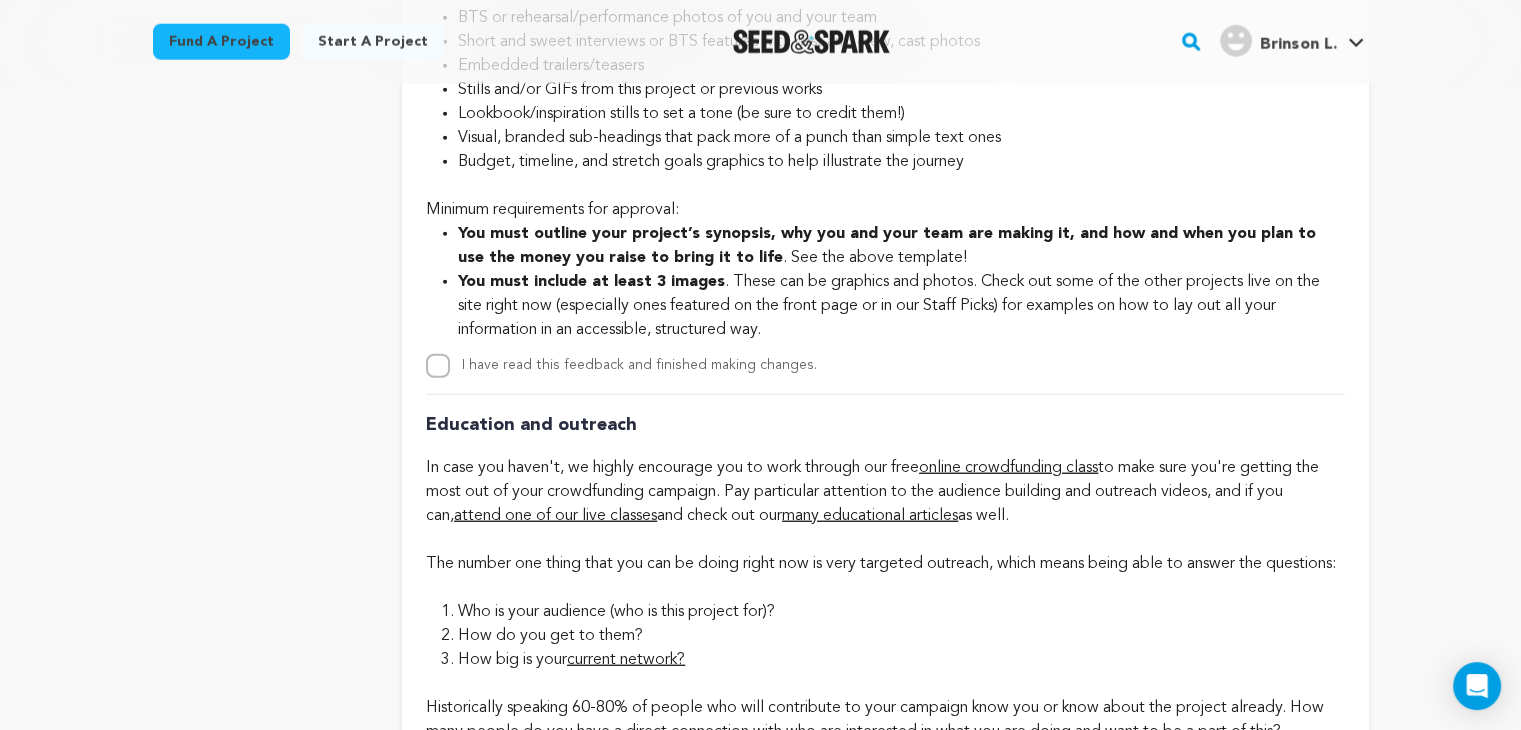 scroll, scrollTop: 5208, scrollLeft: 0, axis: vertical 